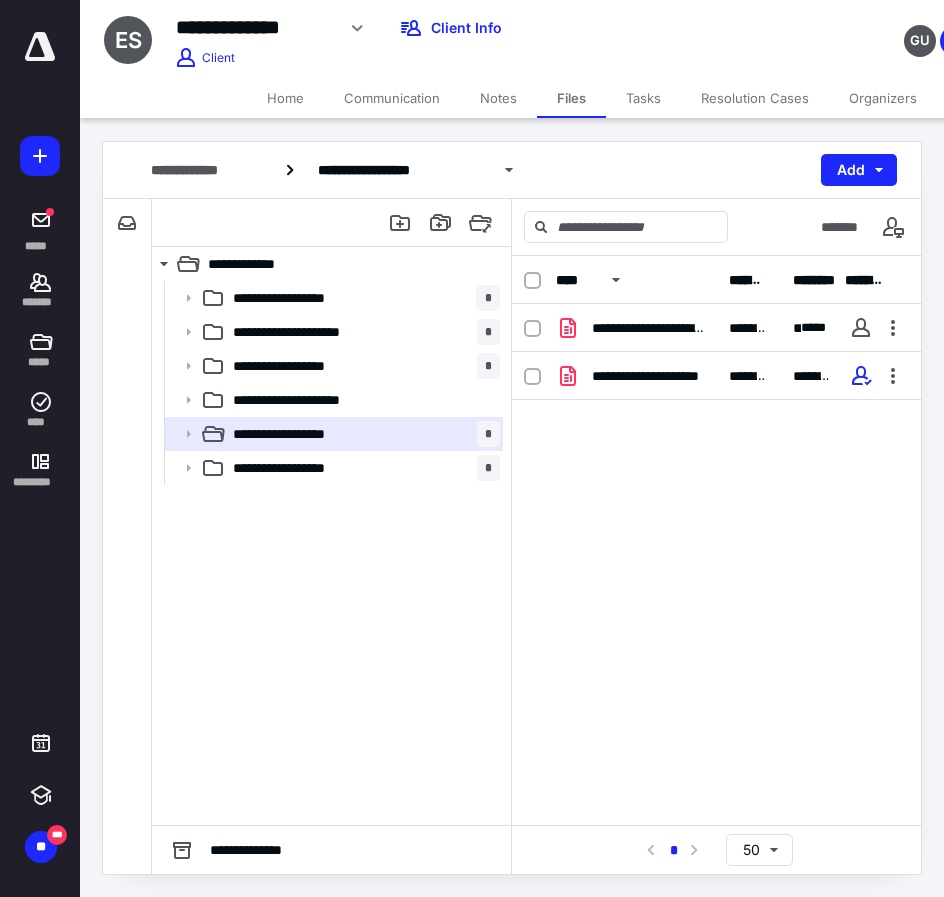 scroll, scrollTop: 0, scrollLeft: 0, axis: both 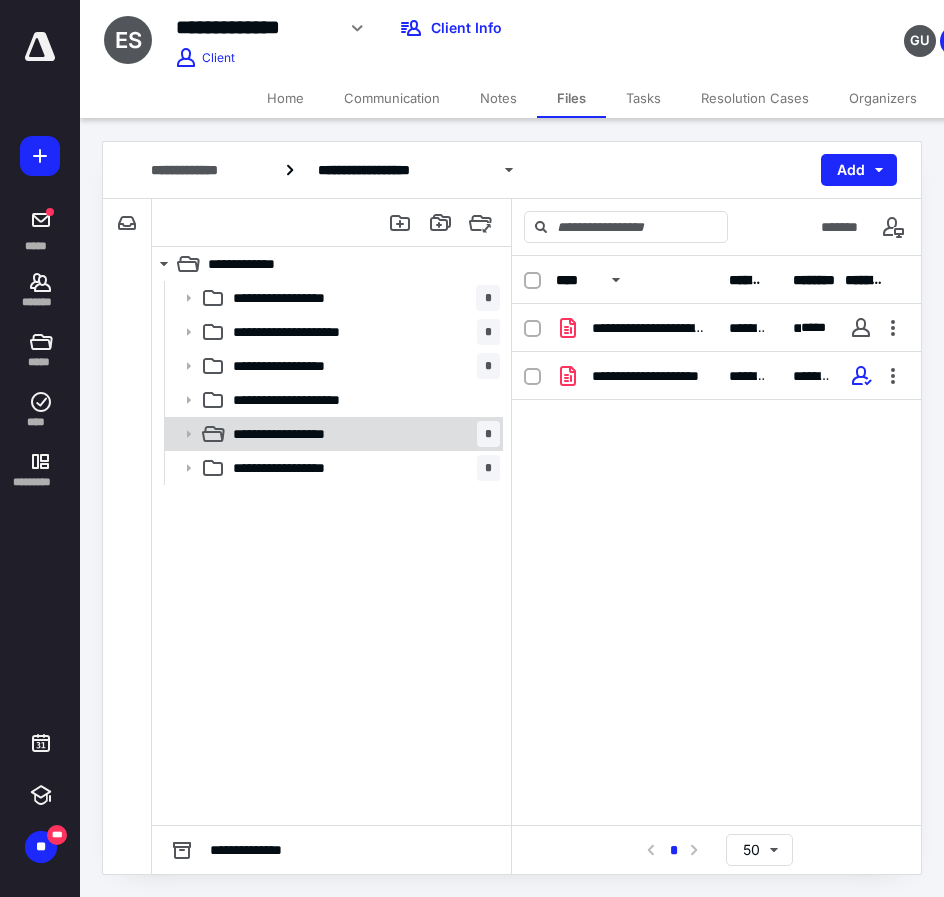 click on "**********" at bounding box center (314, 434) 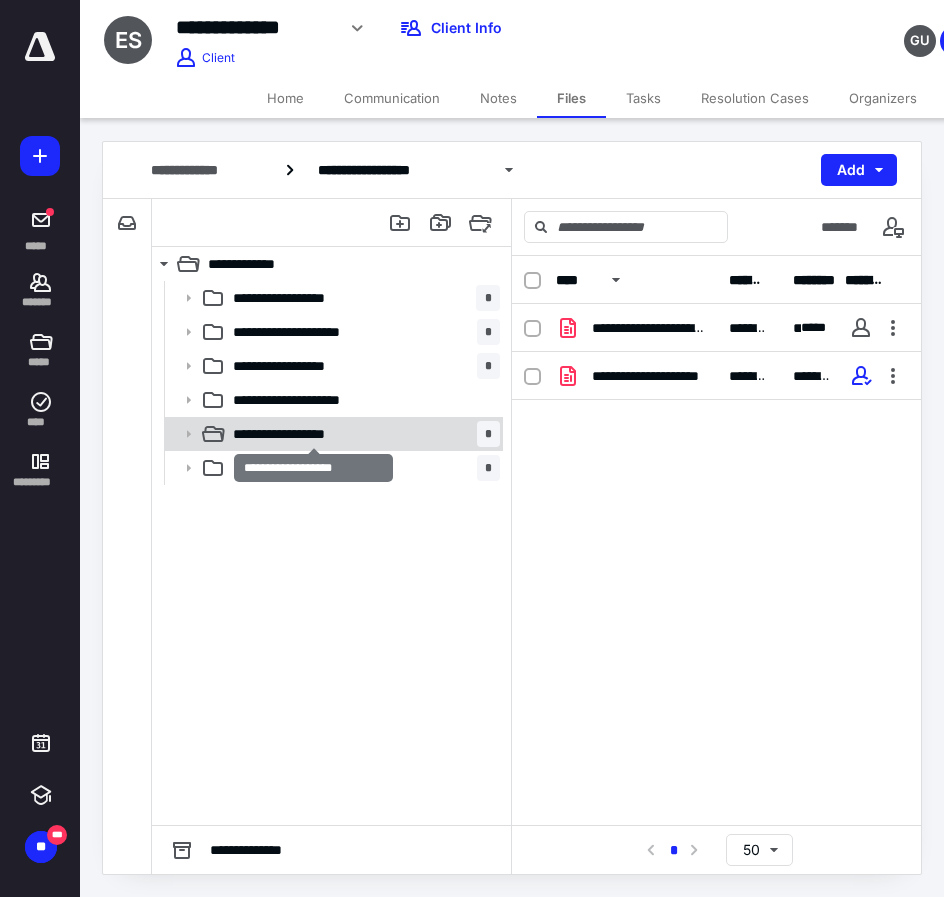 click on "**********" at bounding box center (314, 434) 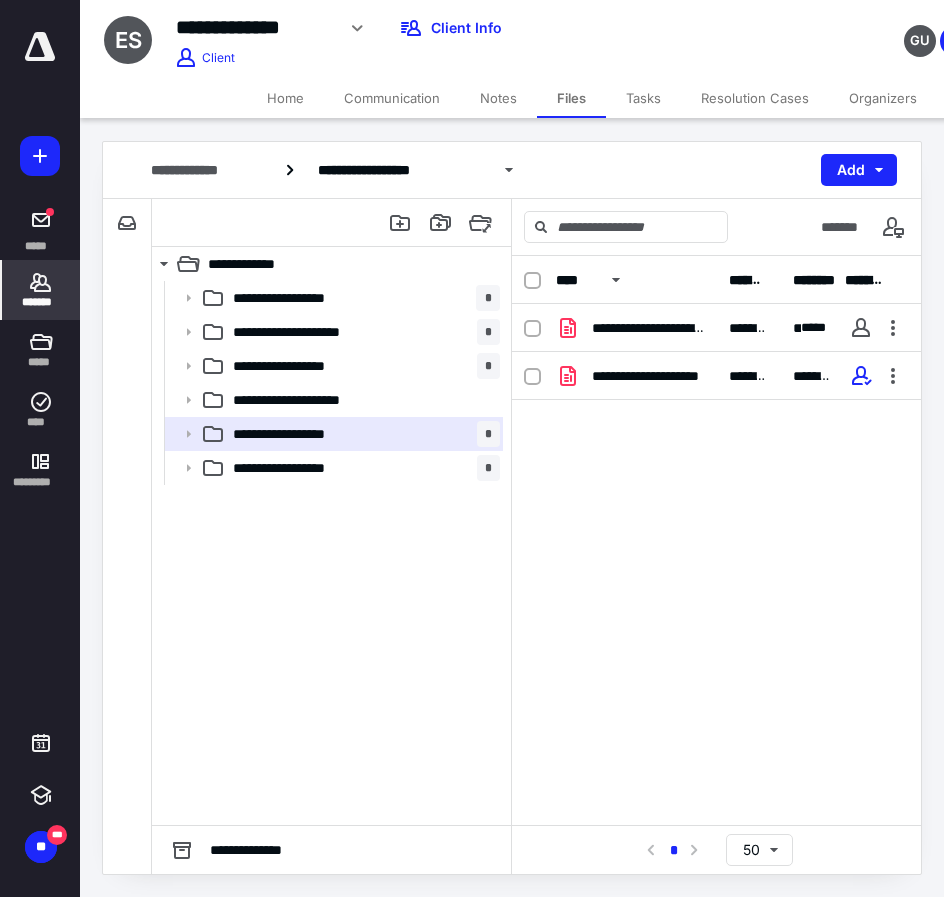 click 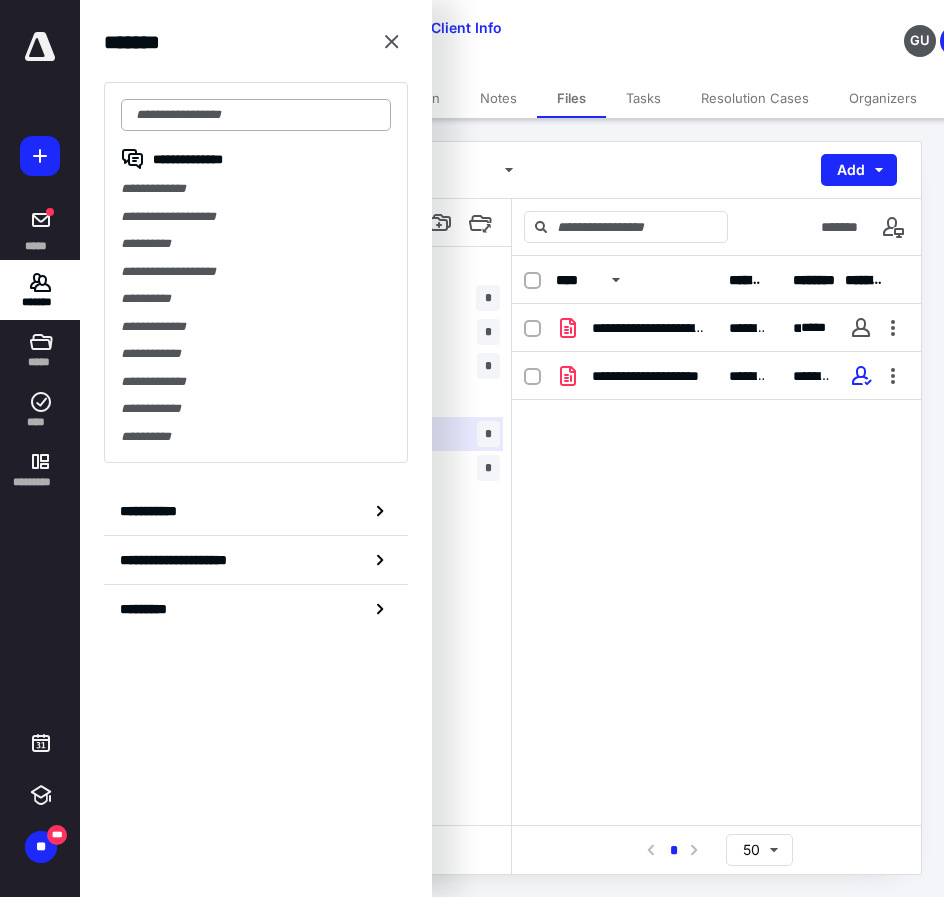 click at bounding box center [256, 115] 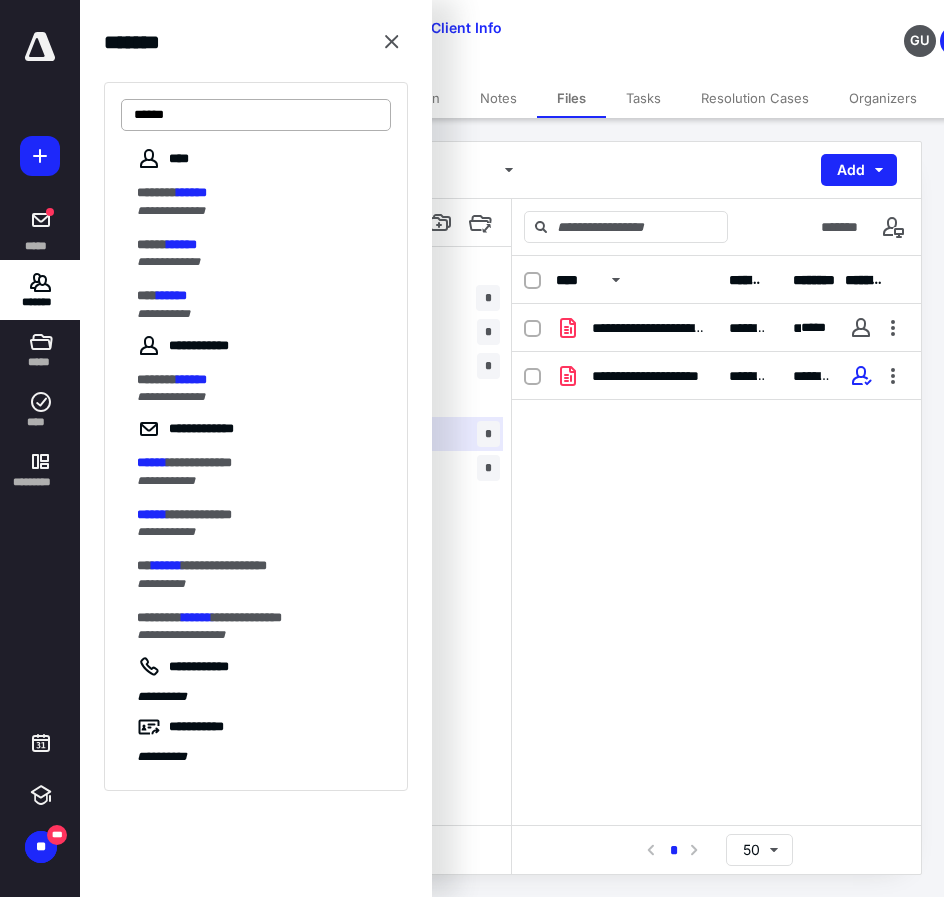 type on "******" 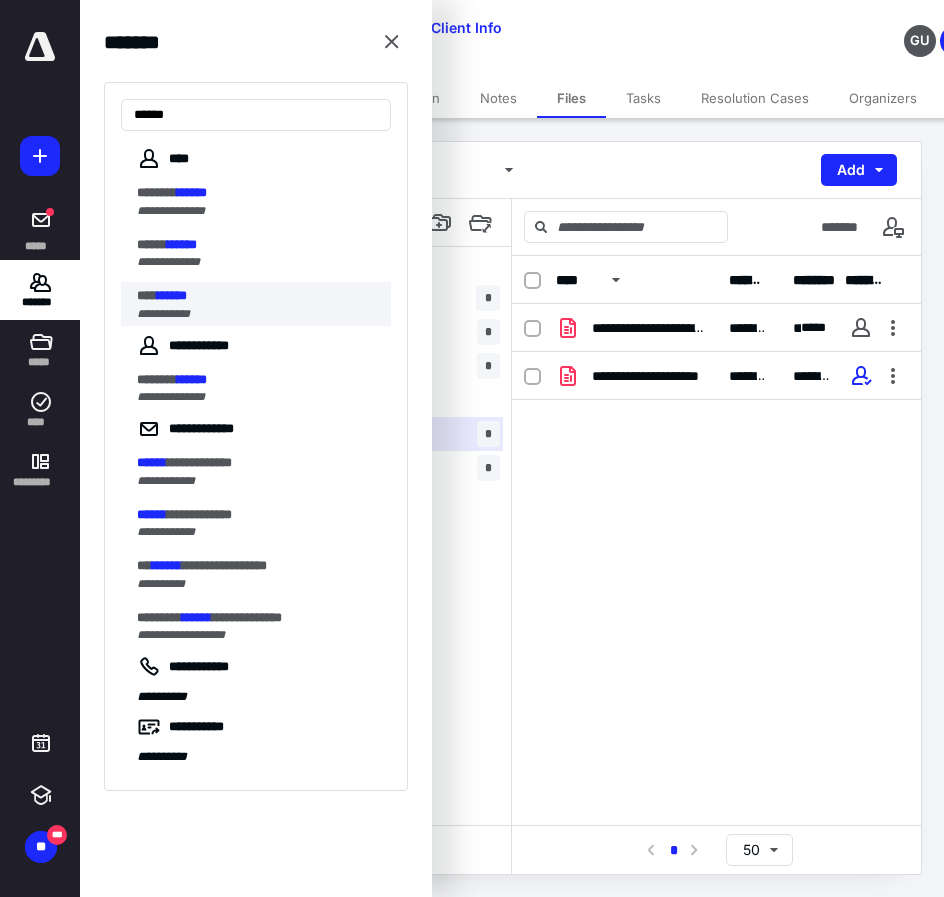 click on "******" at bounding box center [172, 295] 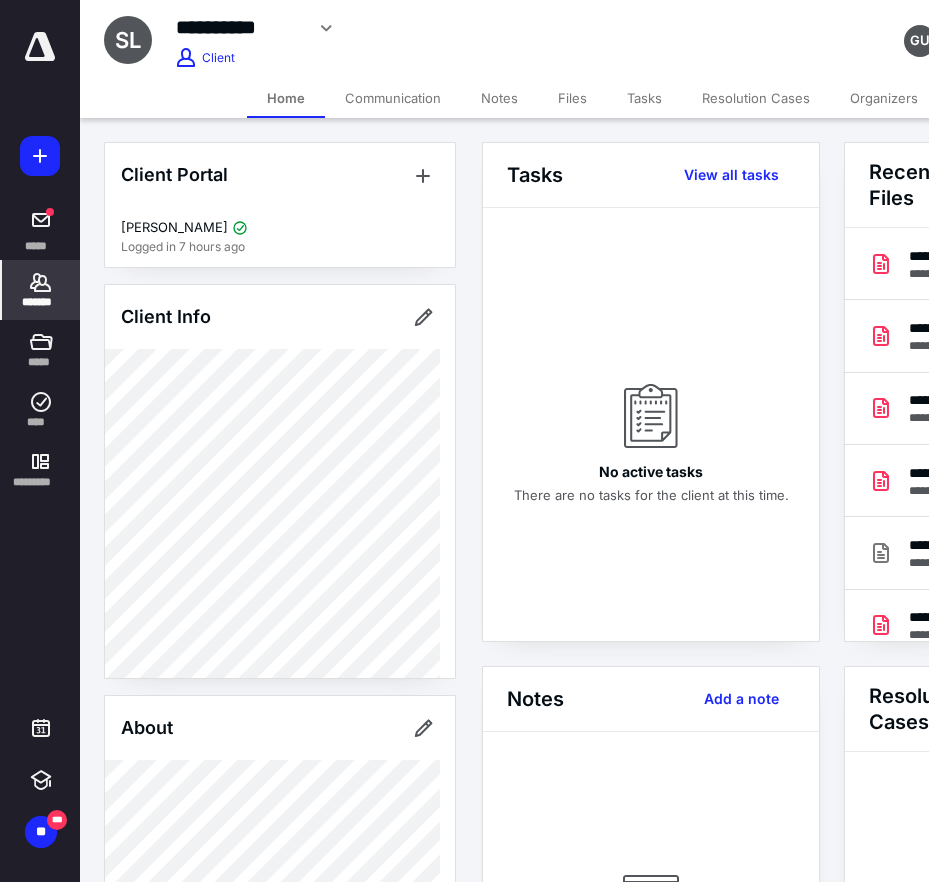 click on "Files" at bounding box center [572, 98] 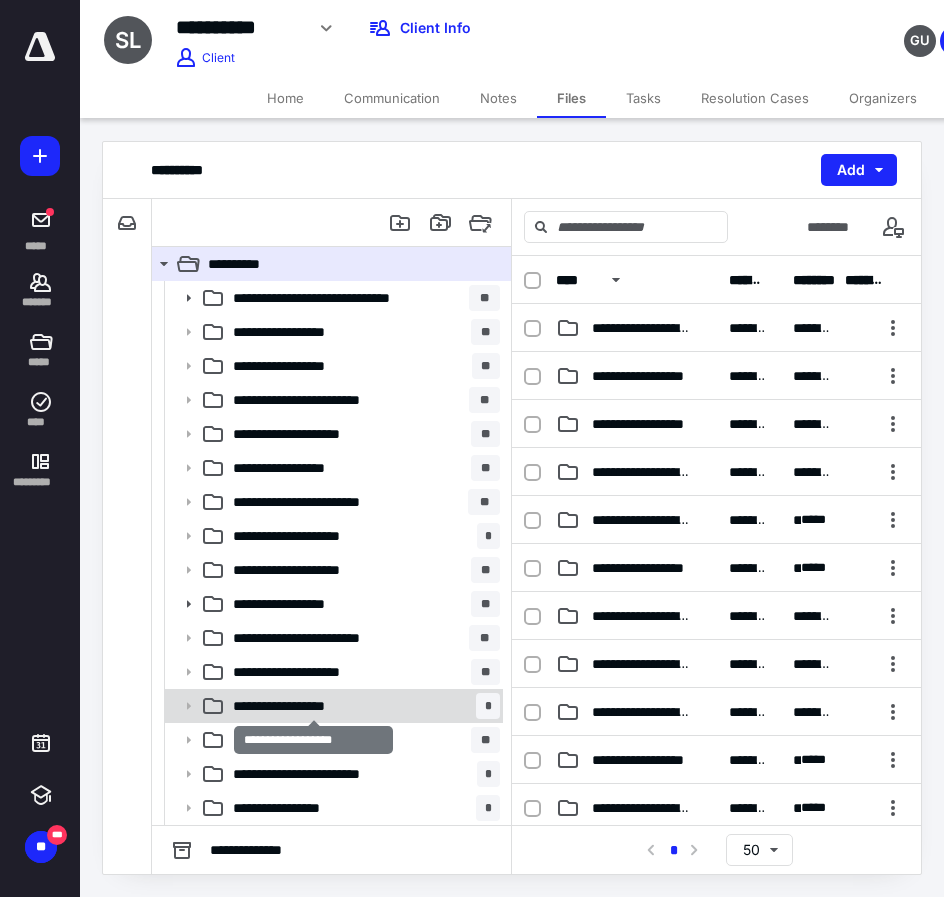 click on "**********" at bounding box center [314, 706] 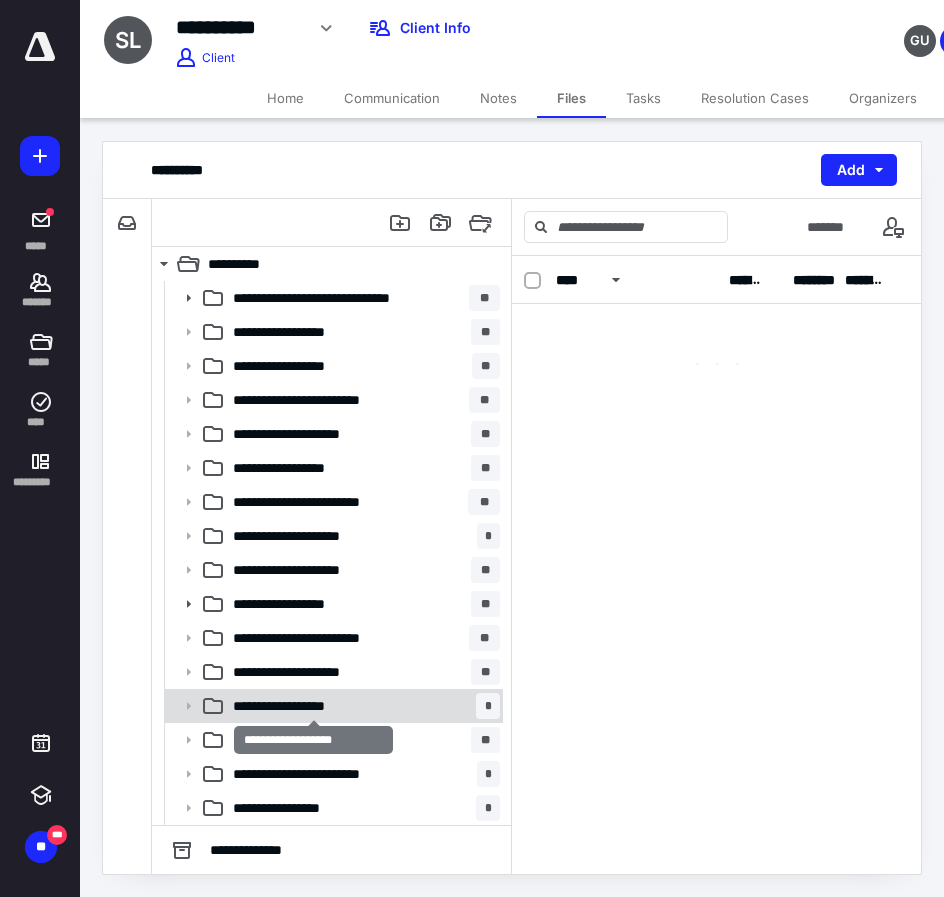click on "**********" at bounding box center [314, 706] 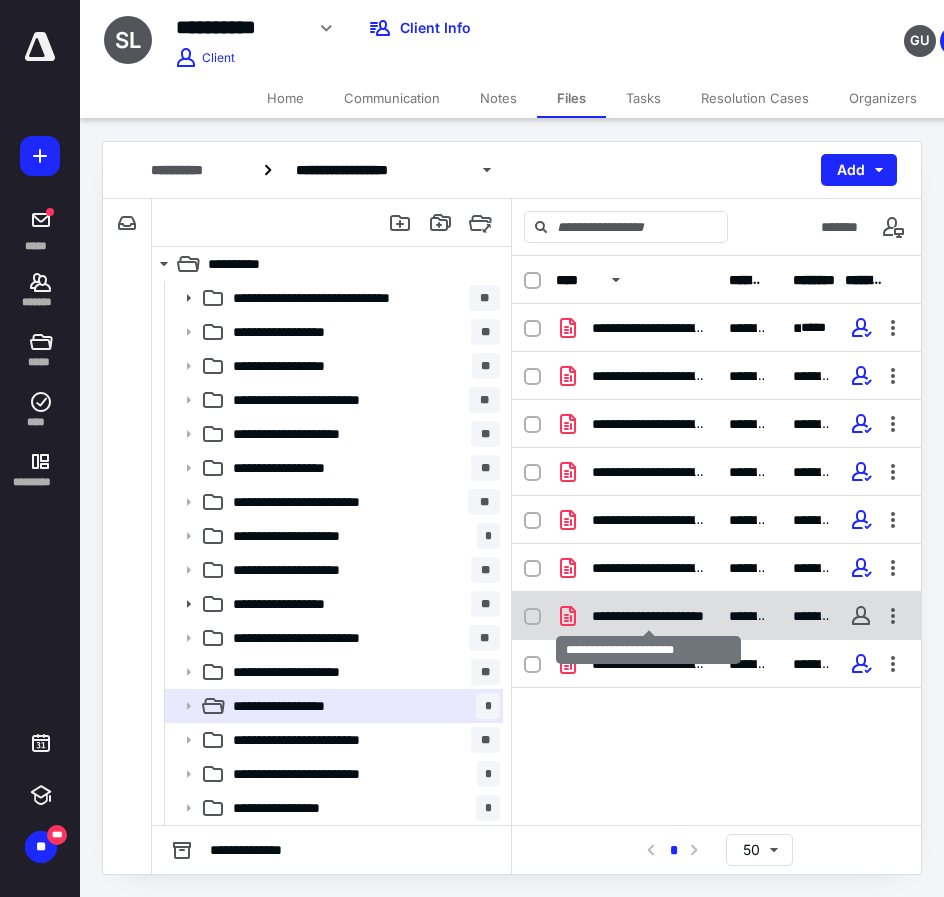 click on "**********" at bounding box center [648, 616] 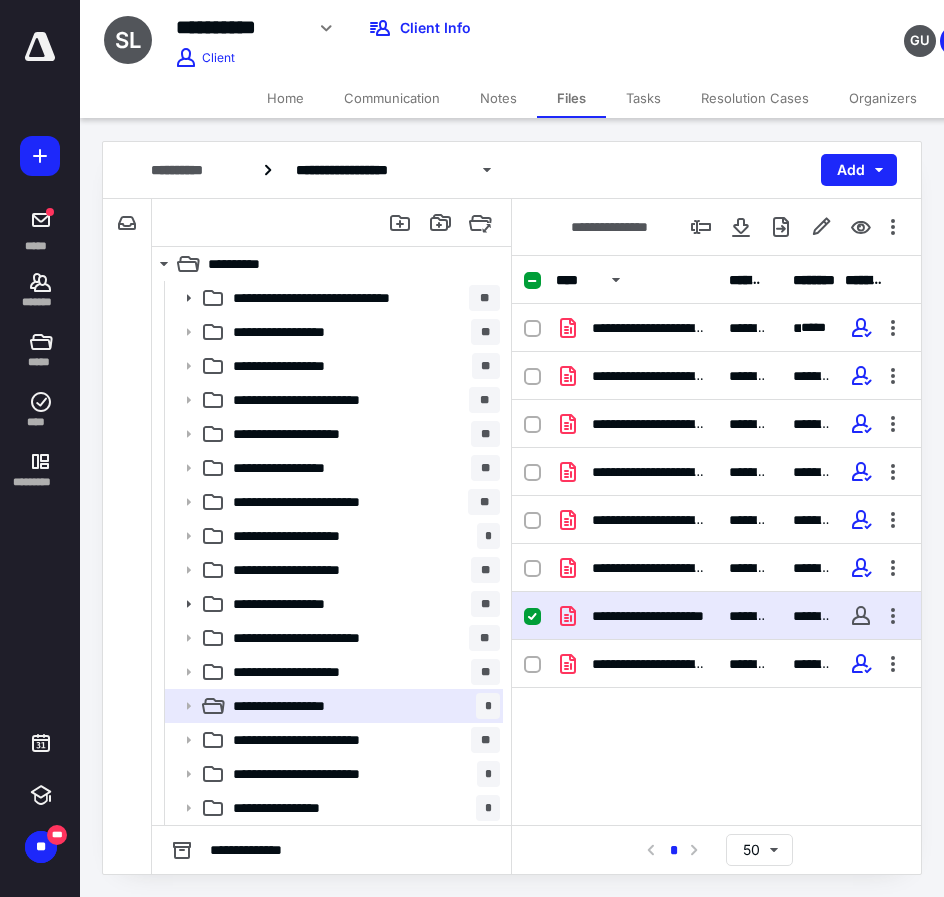 click at bounding box center [532, 617] 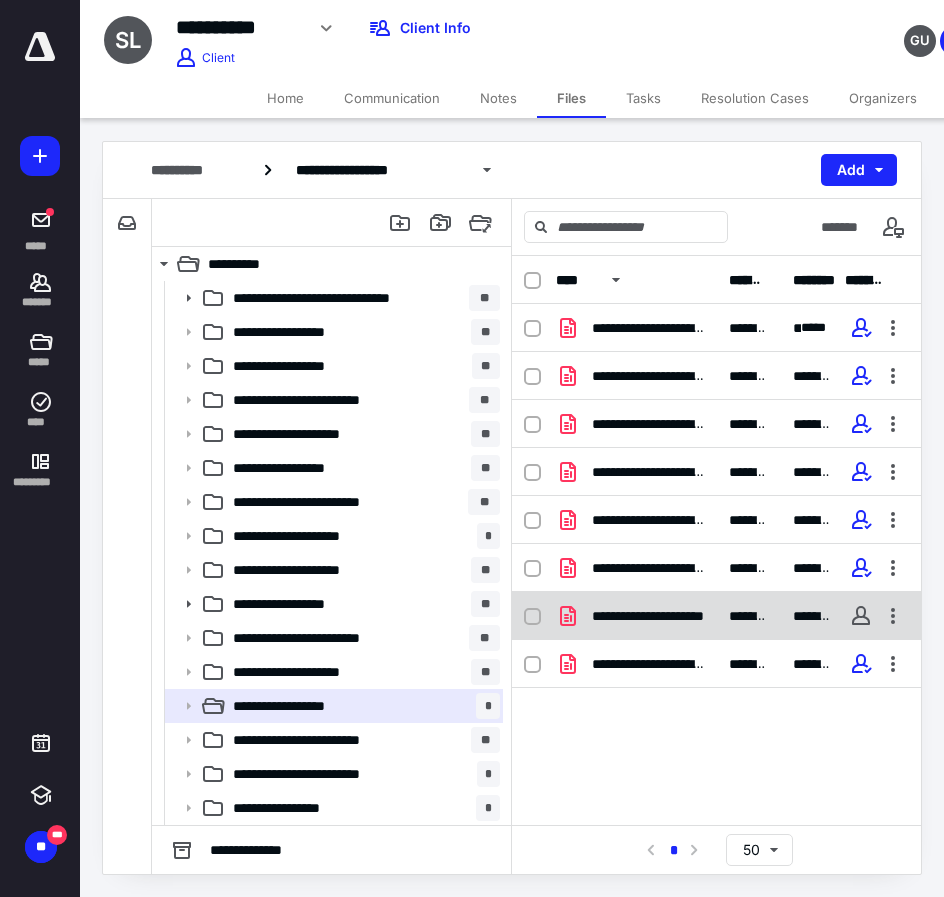 click on "**********" at bounding box center [648, 616] 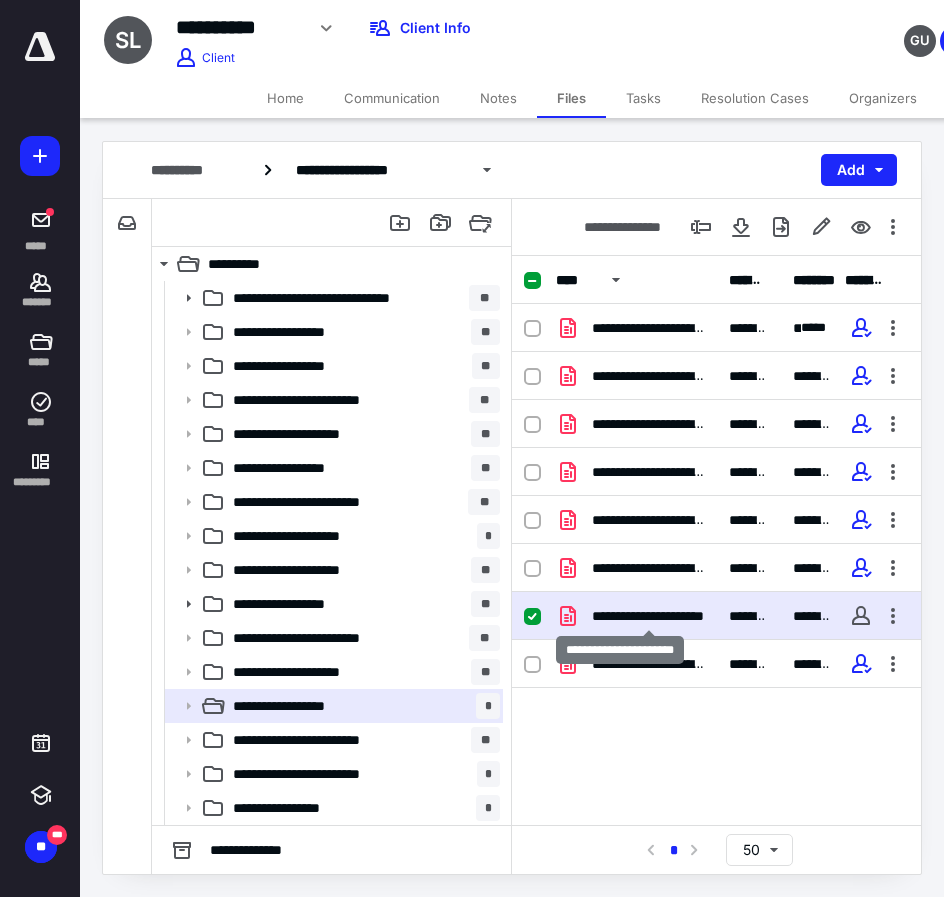 click on "**********" at bounding box center (648, 616) 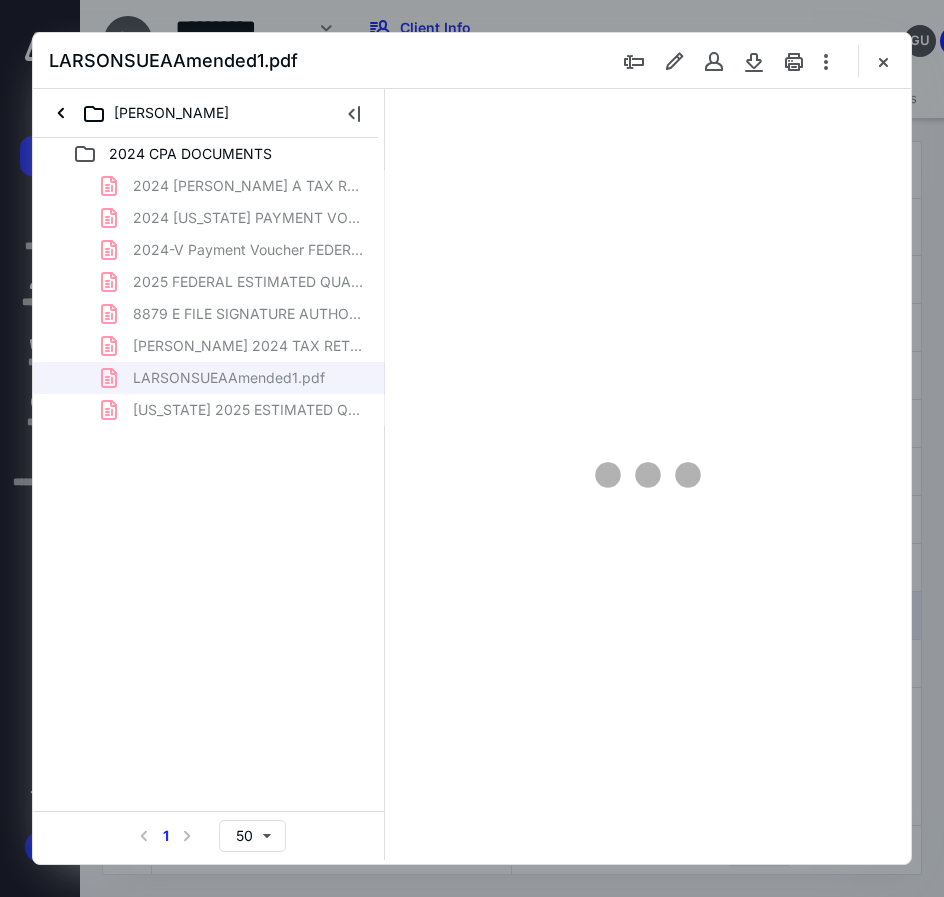 scroll, scrollTop: 0, scrollLeft: 0, axis: both 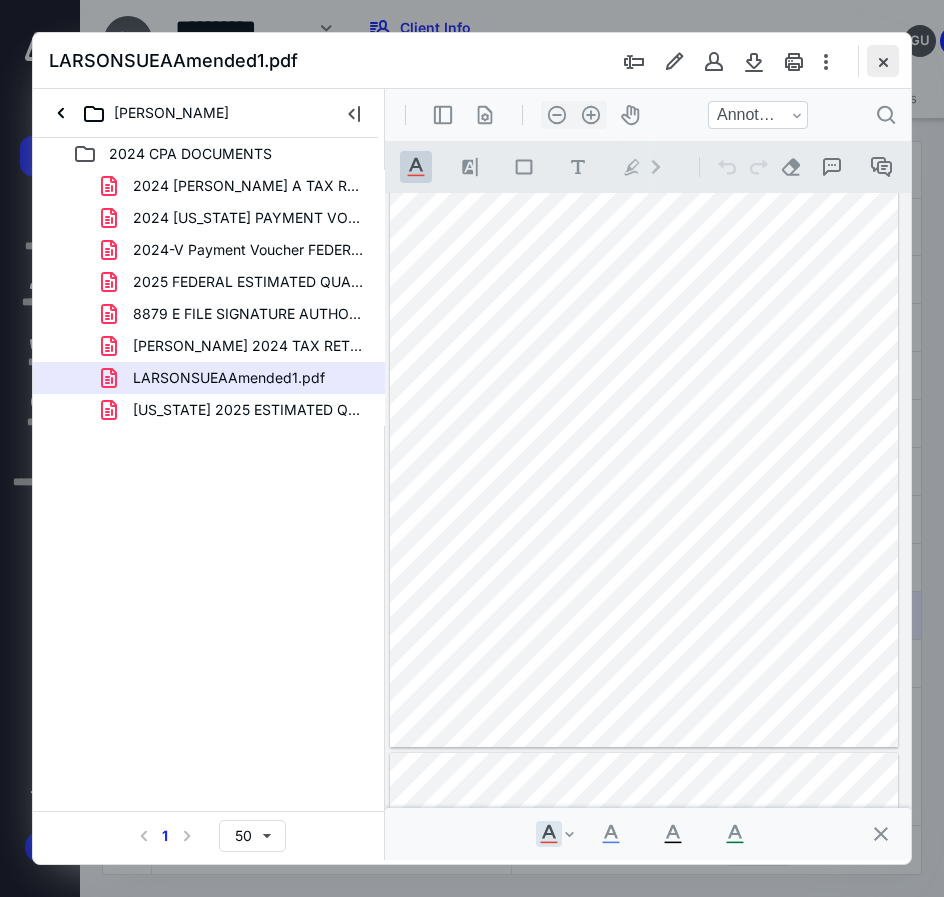 click at bounding box center (883, 61) 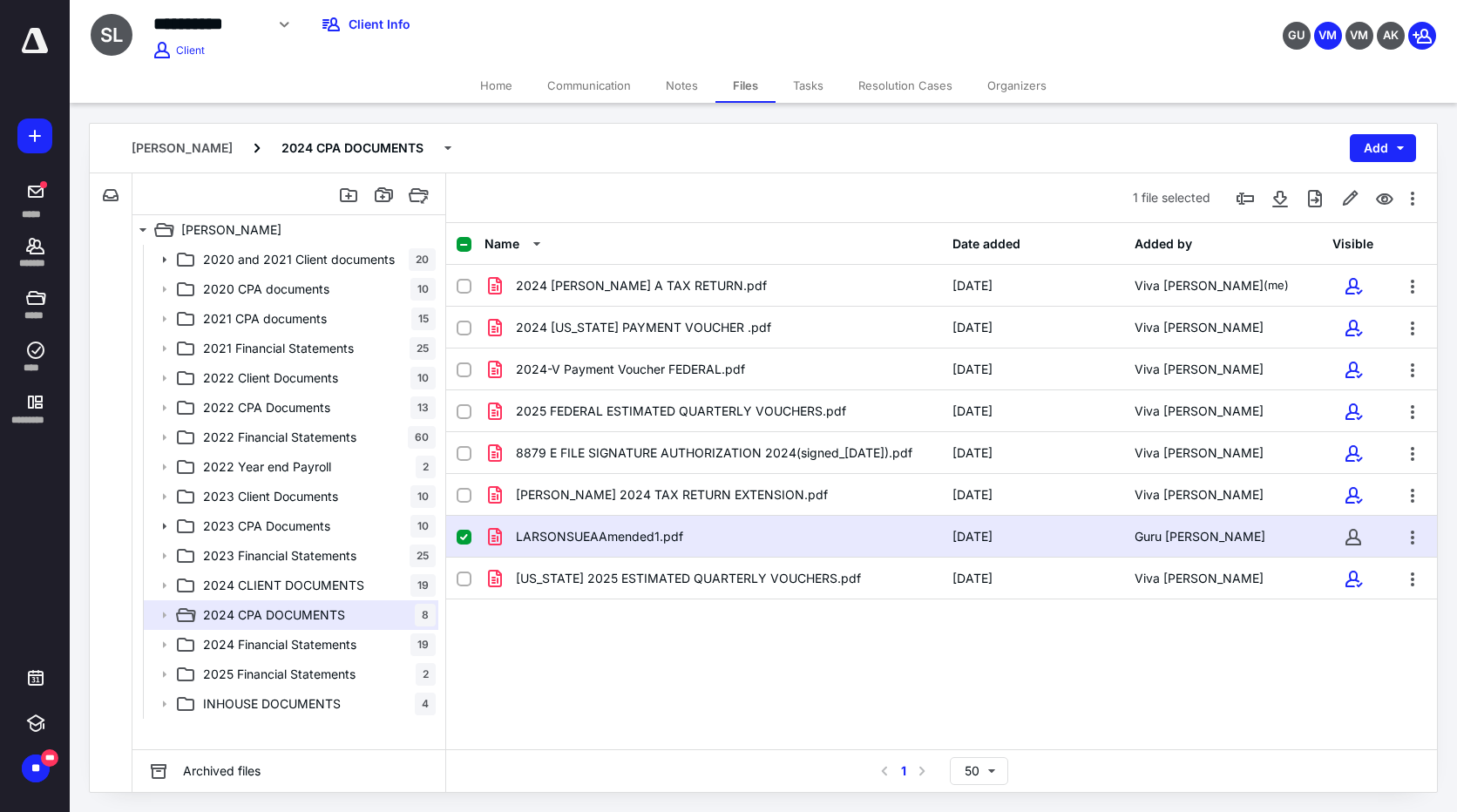 click 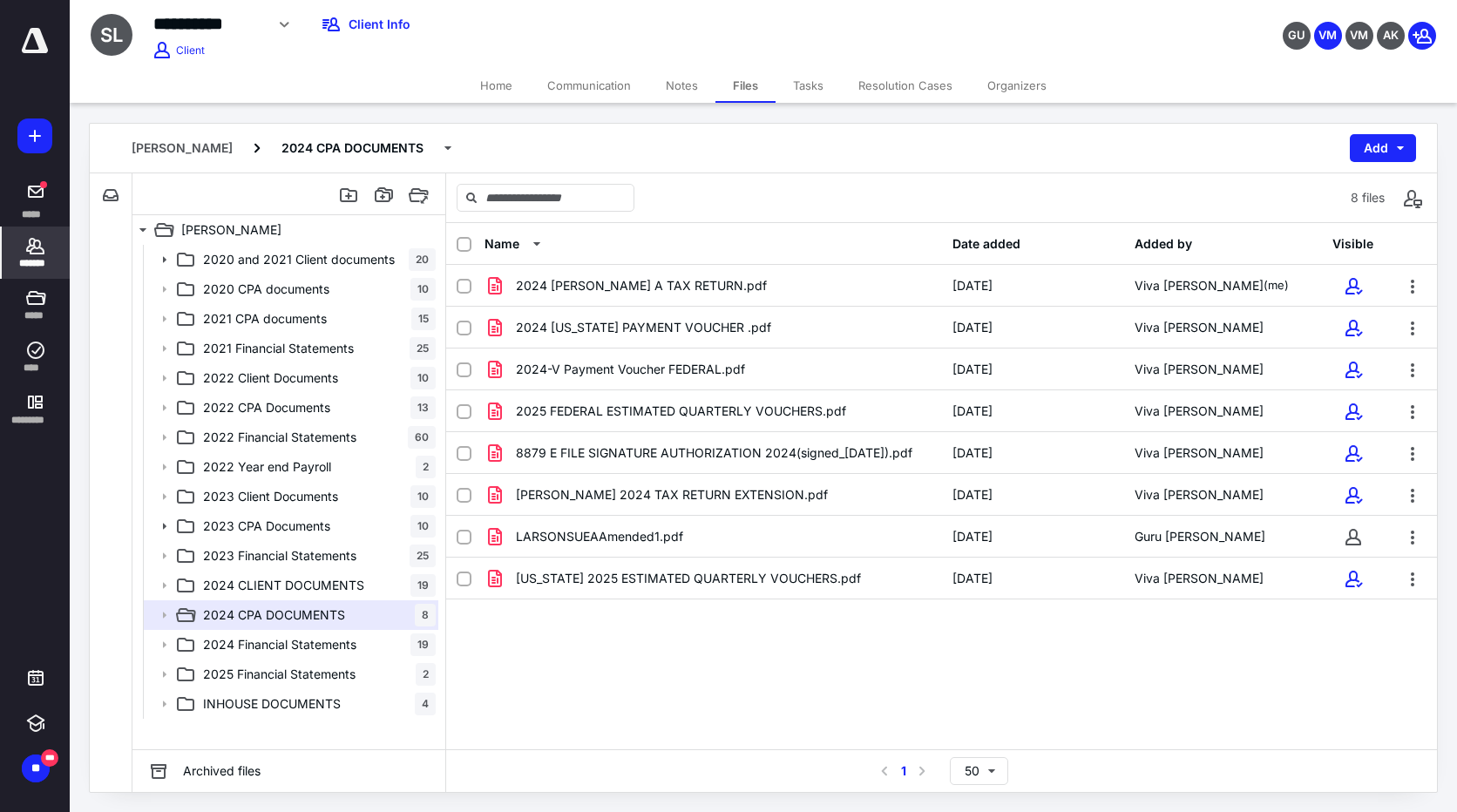 click 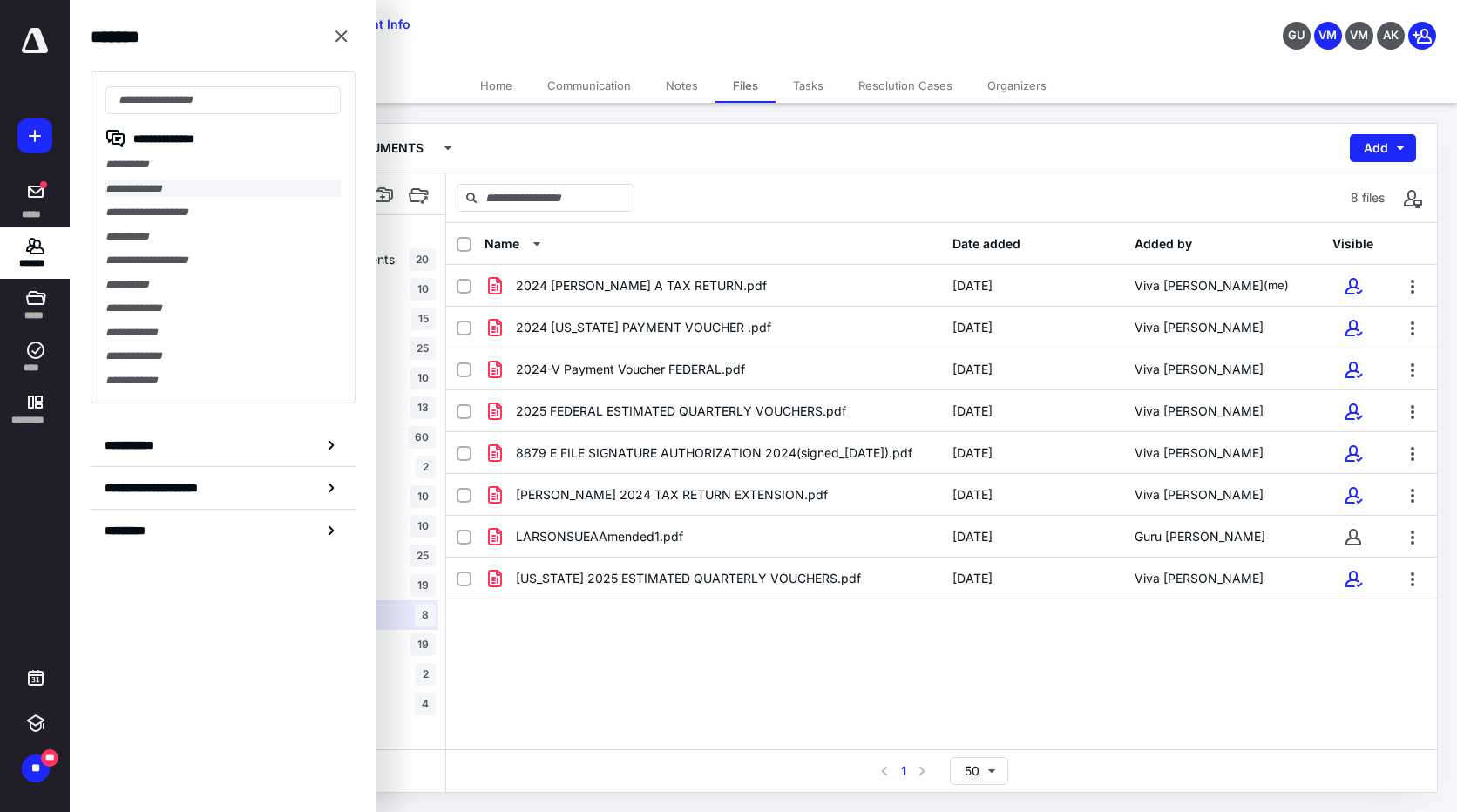 click on "**********" at bounding box center (223, 189) 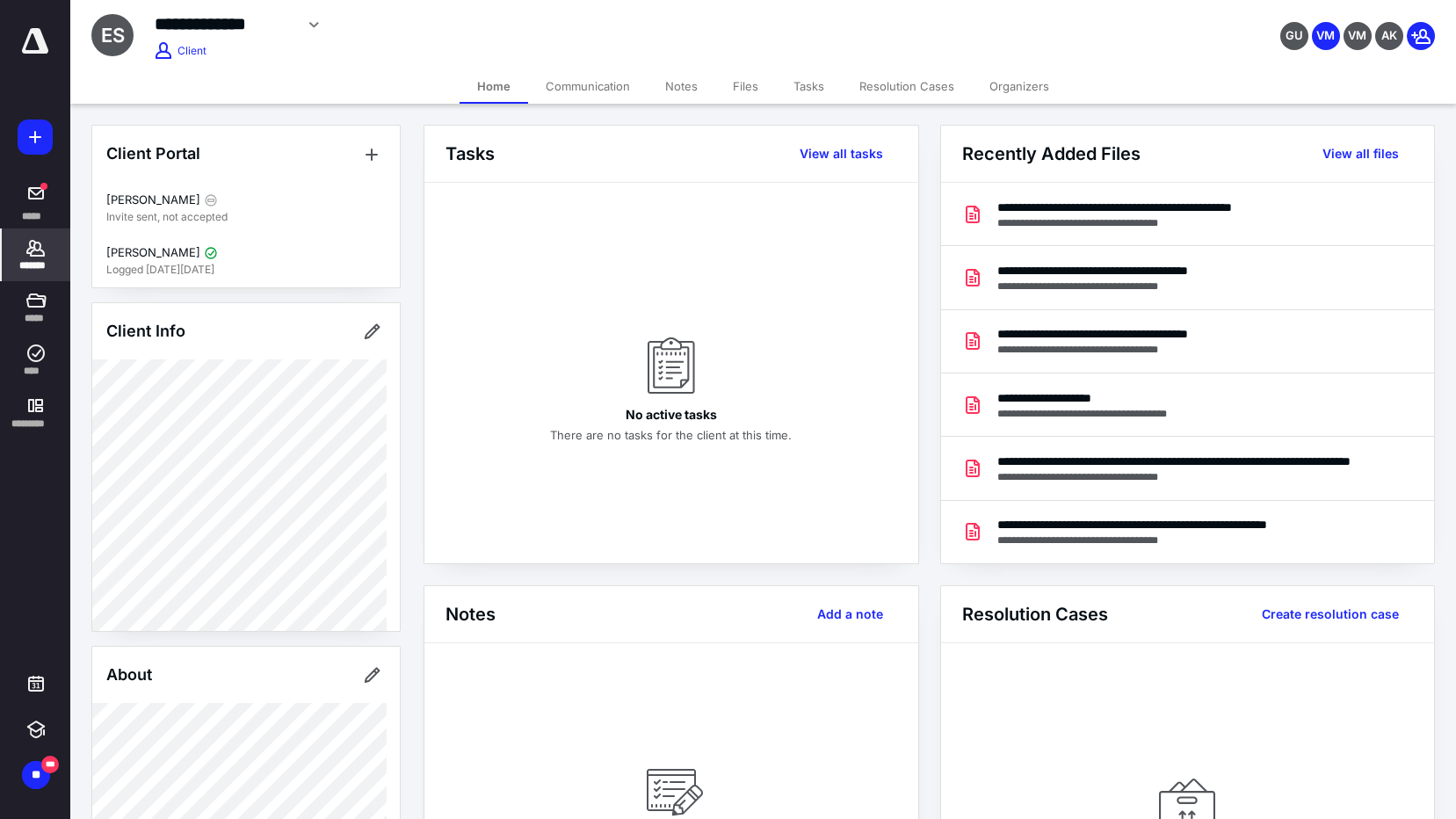 click on "Files" at bounding box center [745, 86] 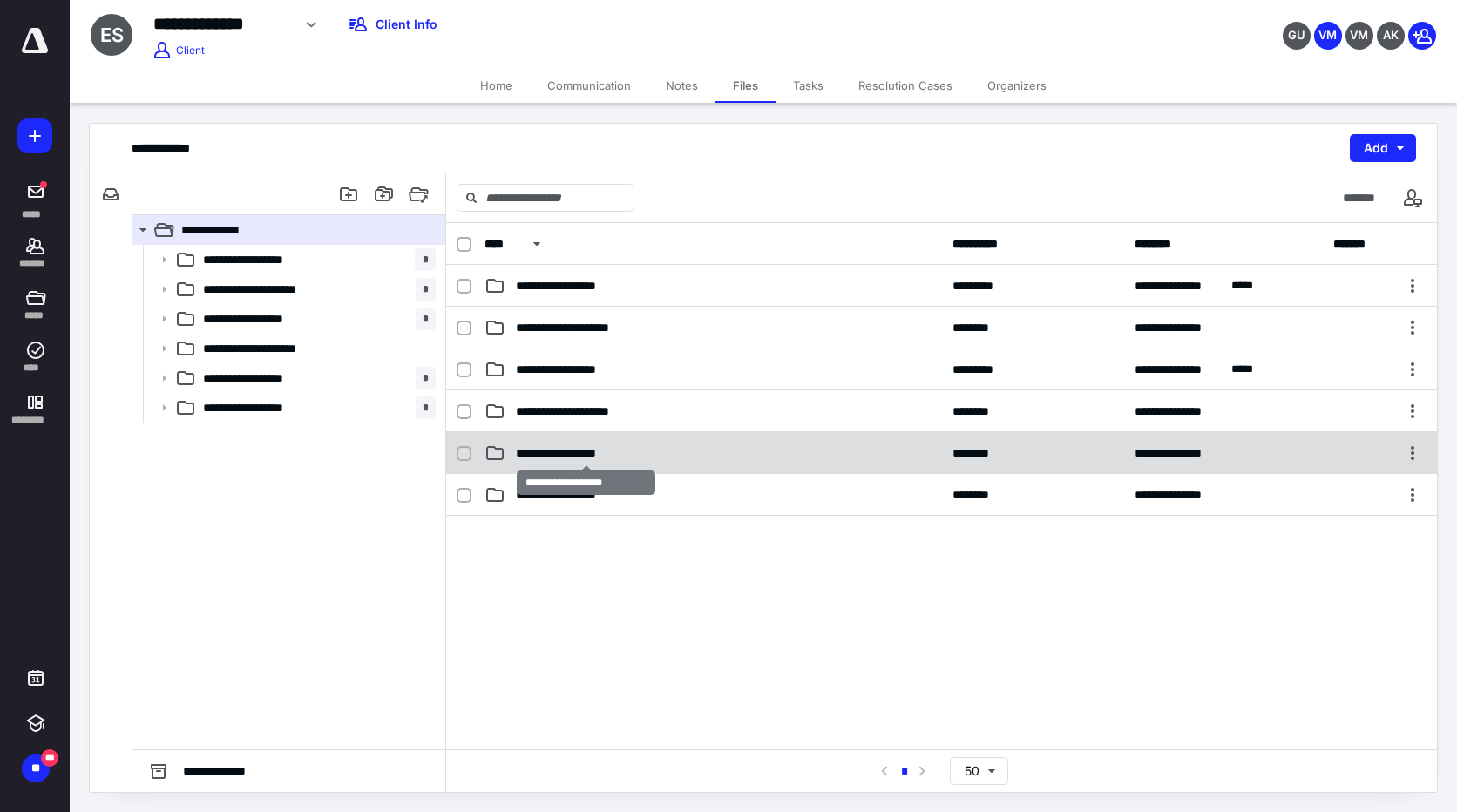 click on "**********" at bounding box center [586, 453] 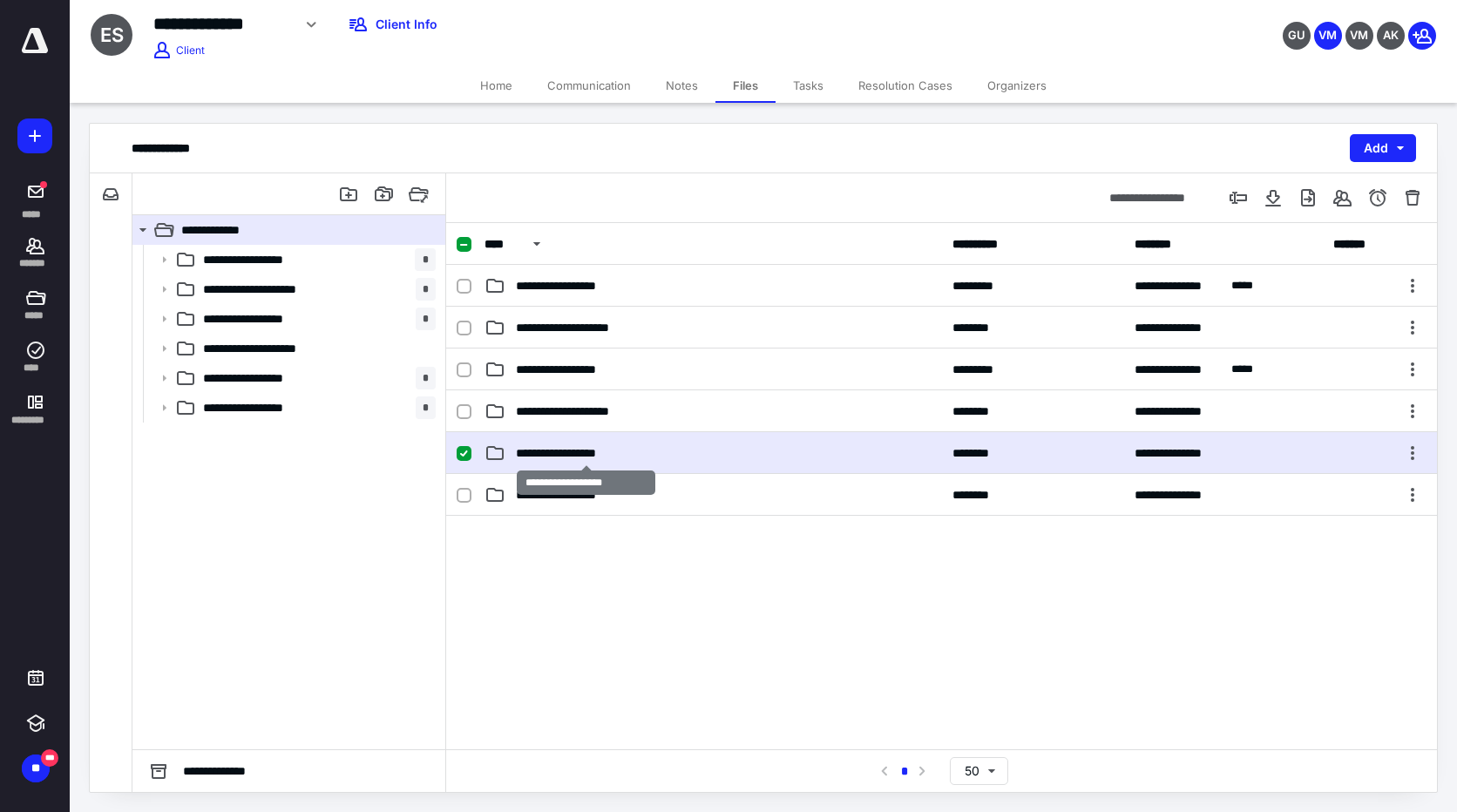 click on "**********" at bounding box center [586, 453] 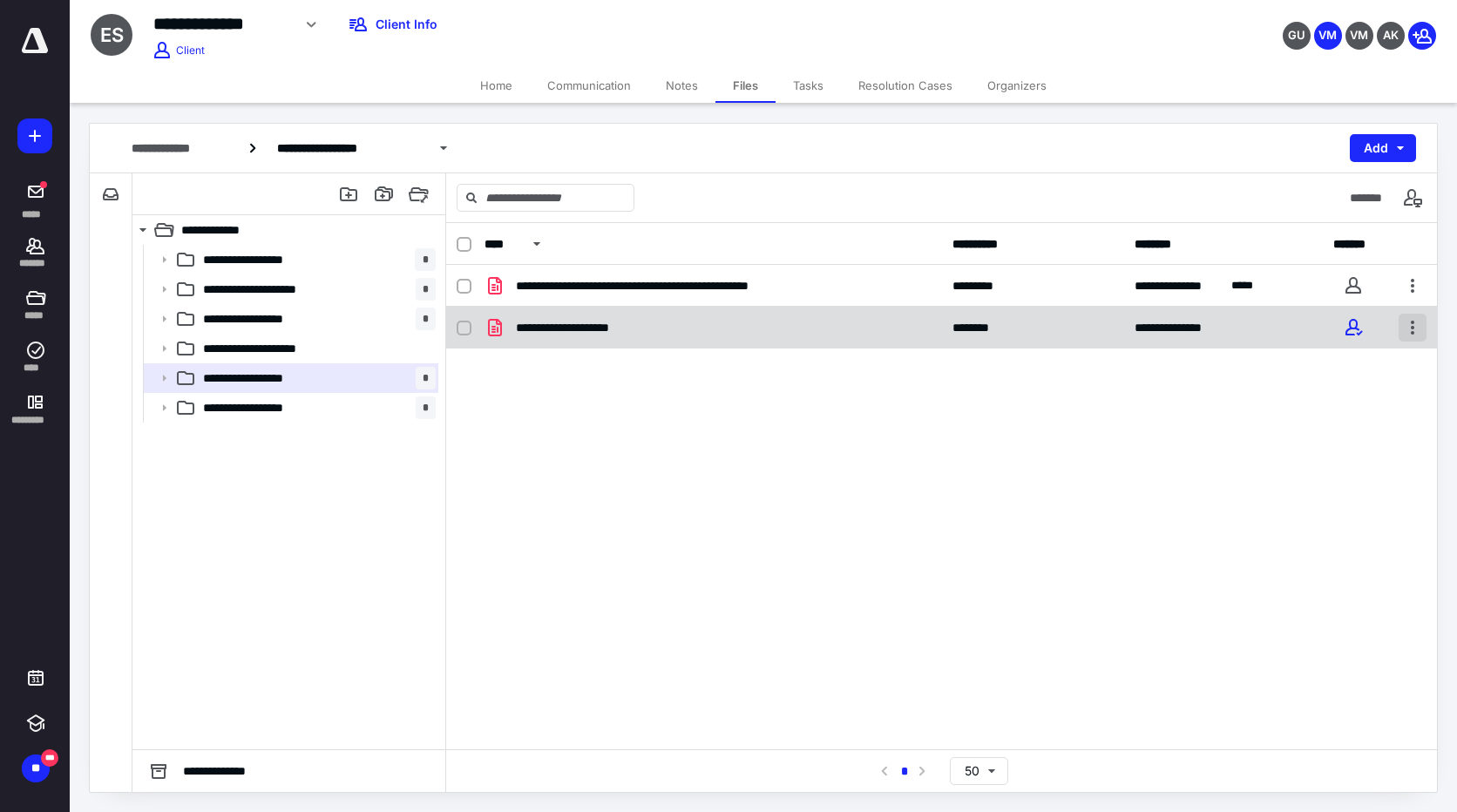 click at bounding box center (1413, 328) 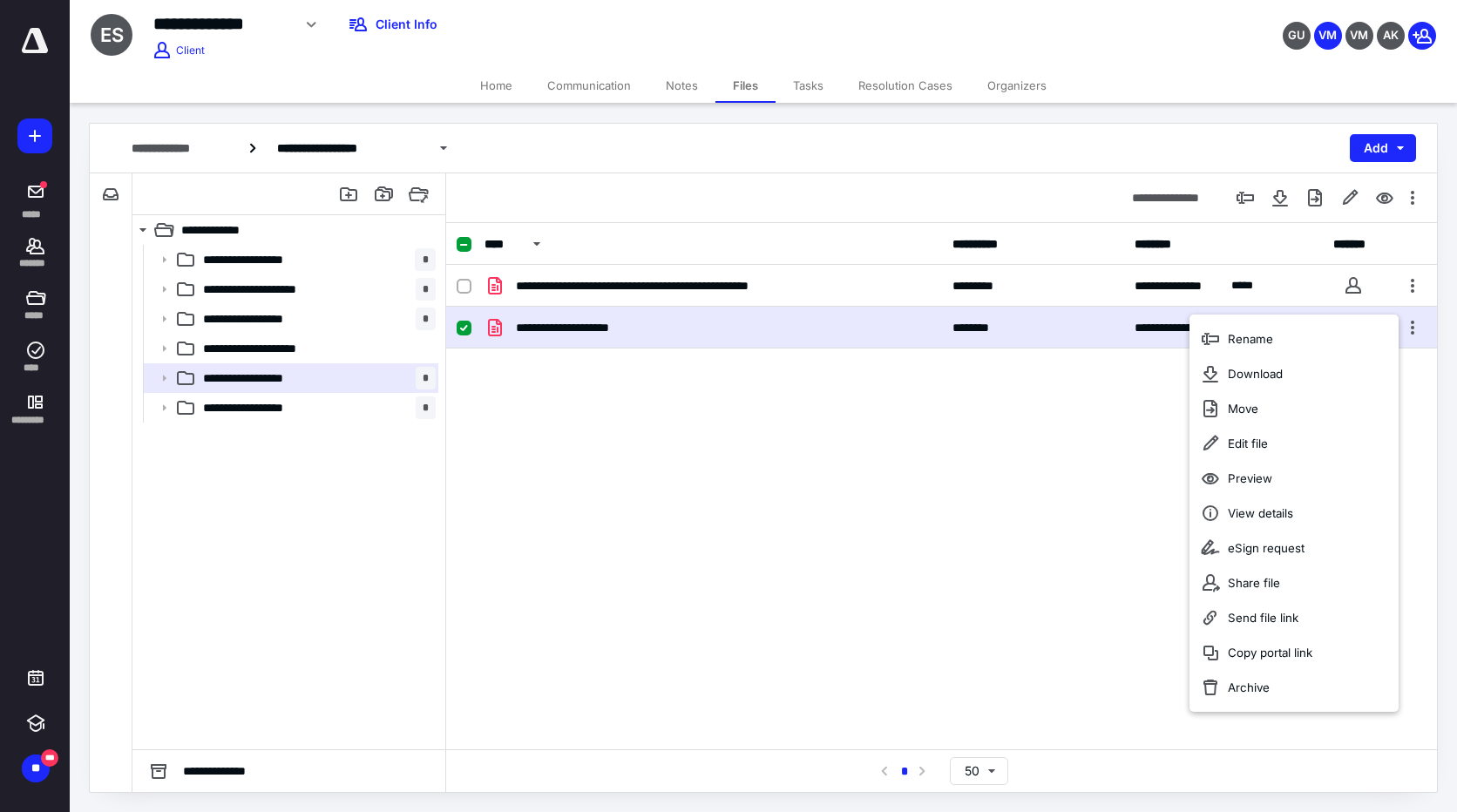 click on "**********" at bounding box center (941, 396) 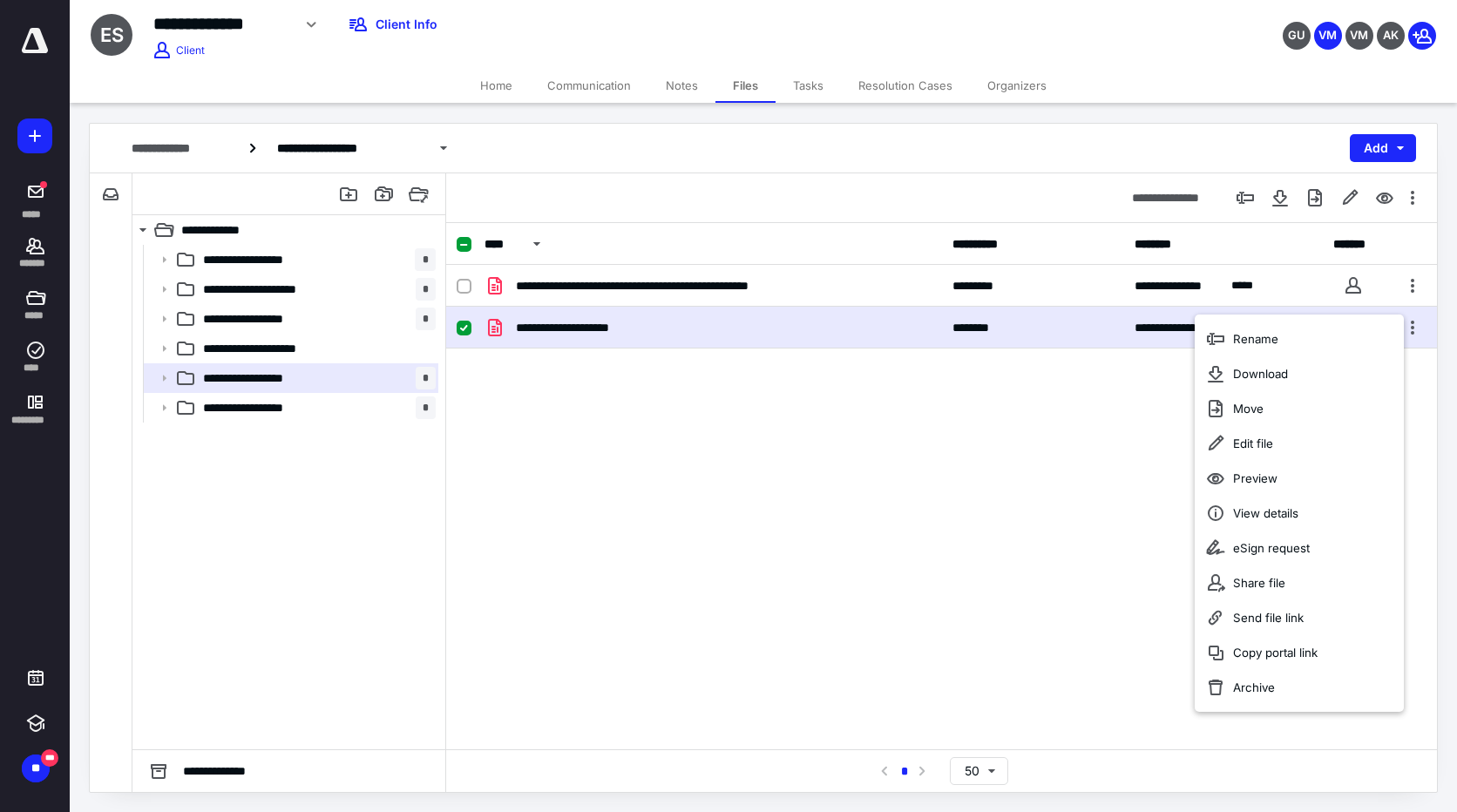 click on "**********" at bounding box center (941, 396) 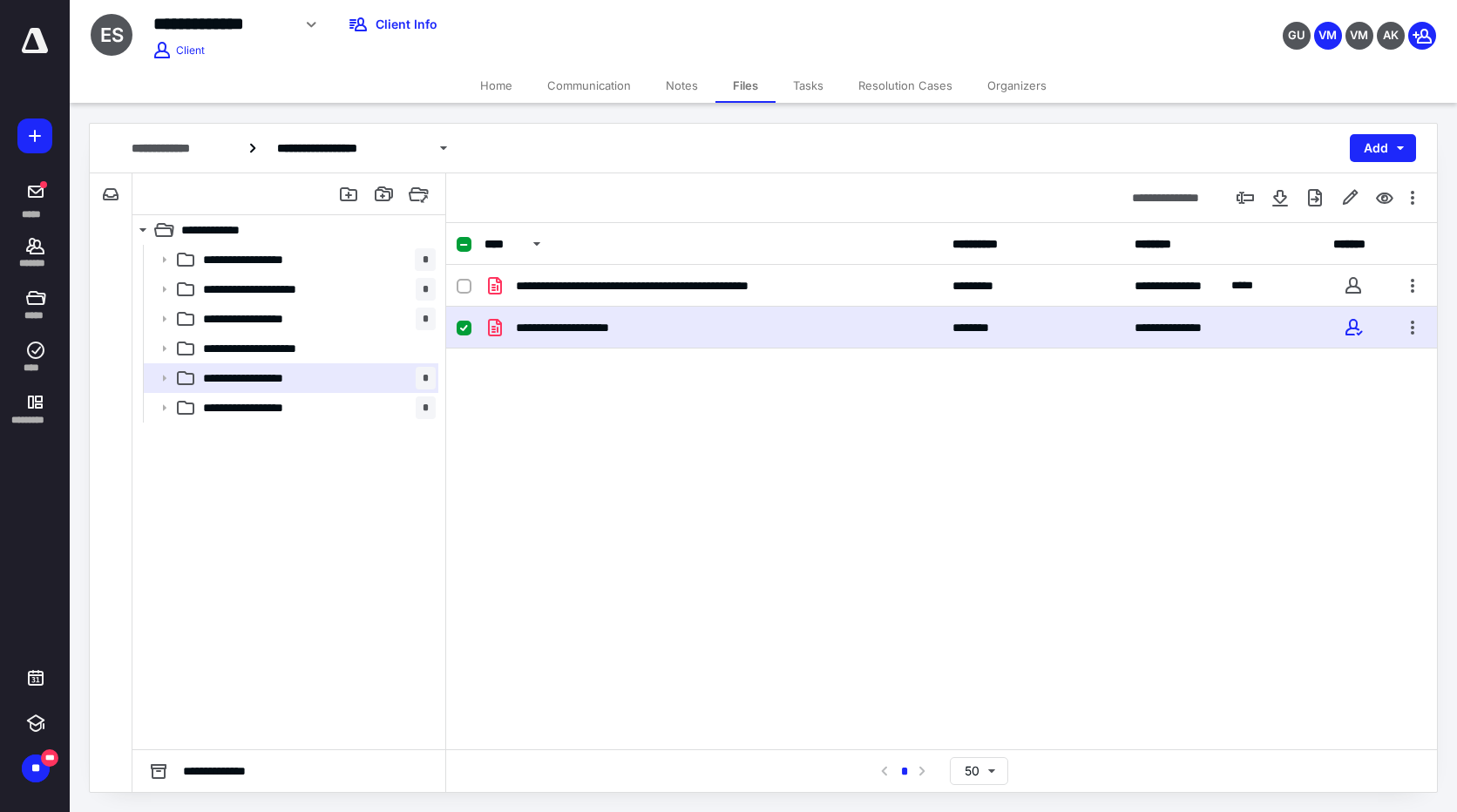 click 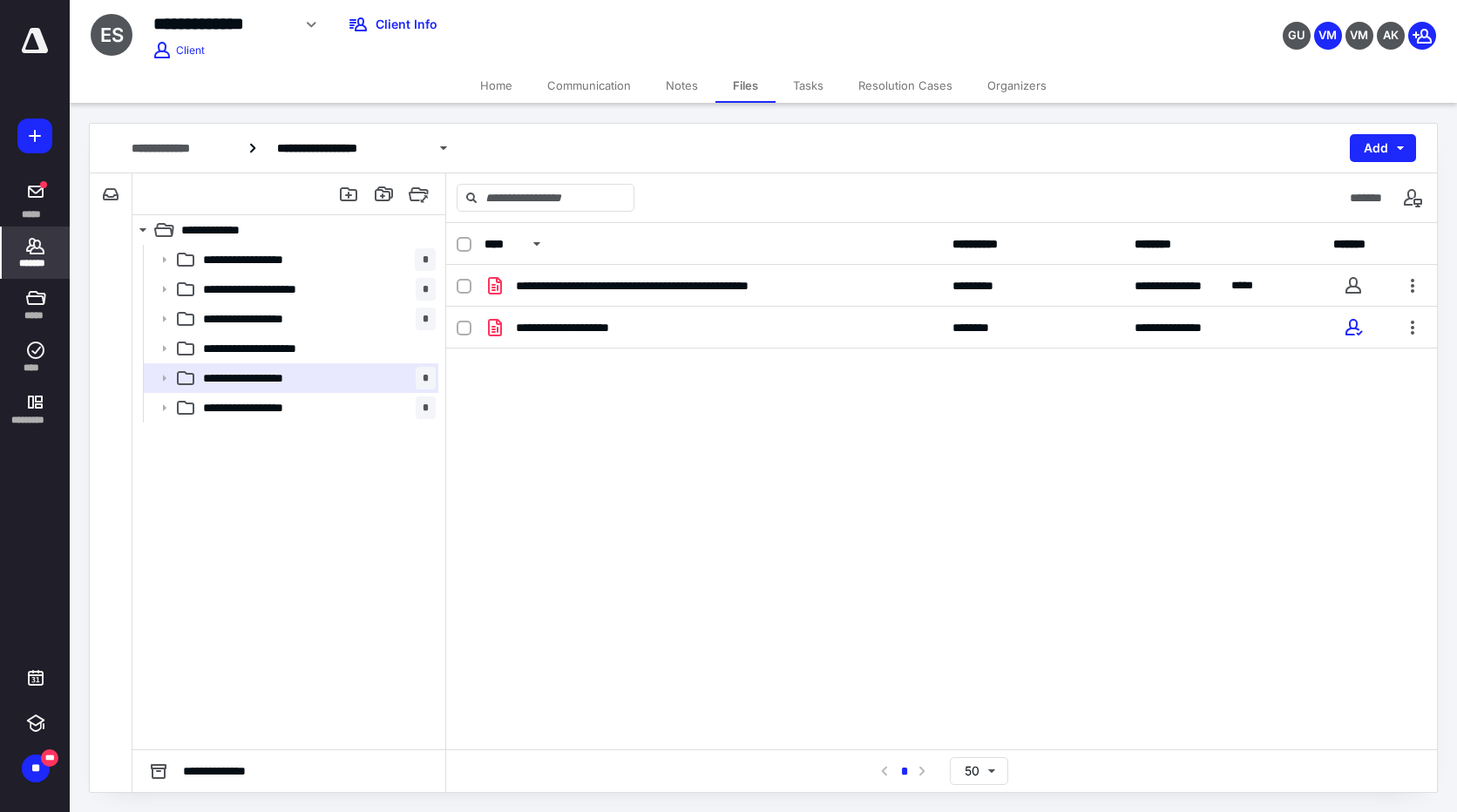 click 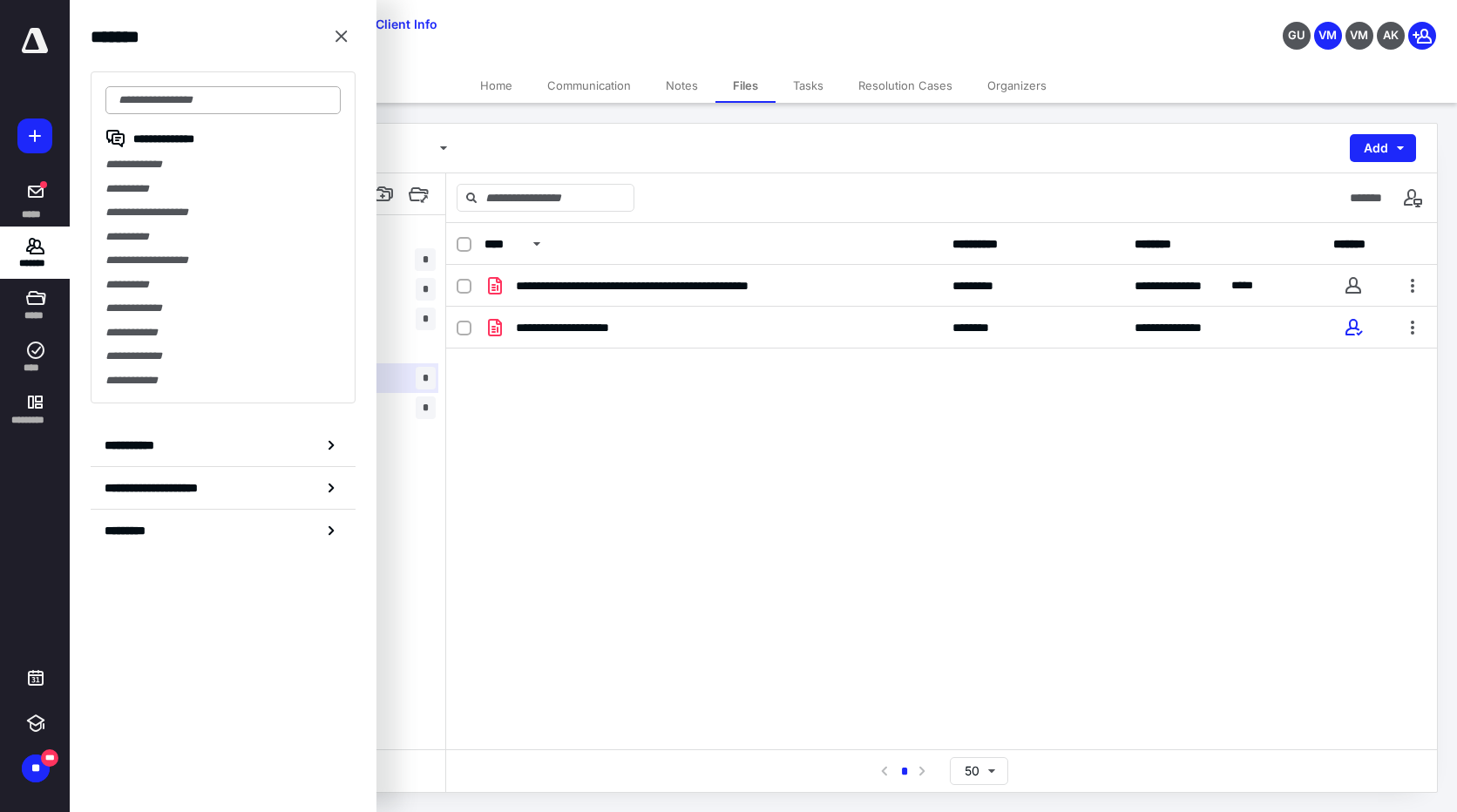 click at bounding box center (223, 100) 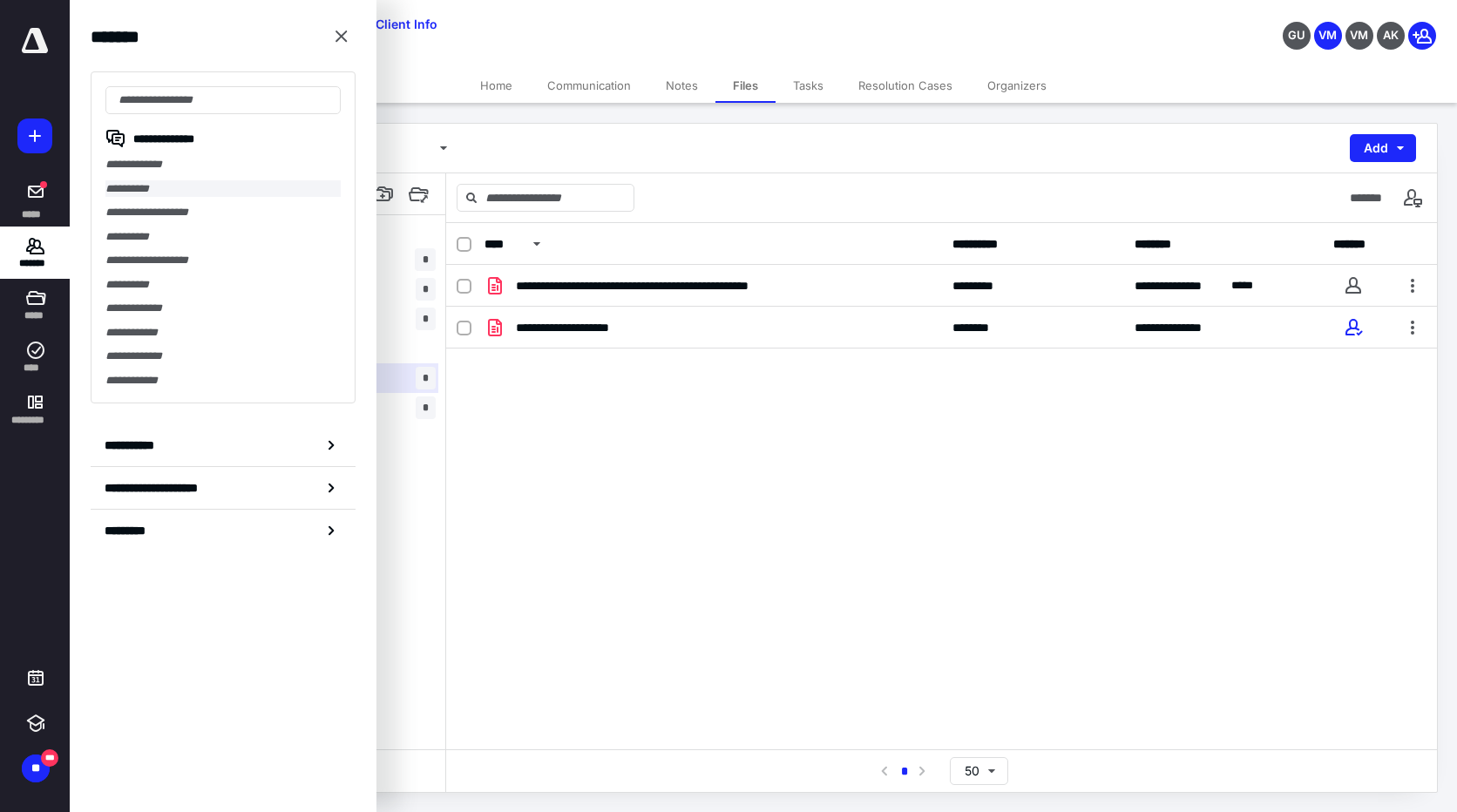 click on "**********" at bounding box center [223, 189] 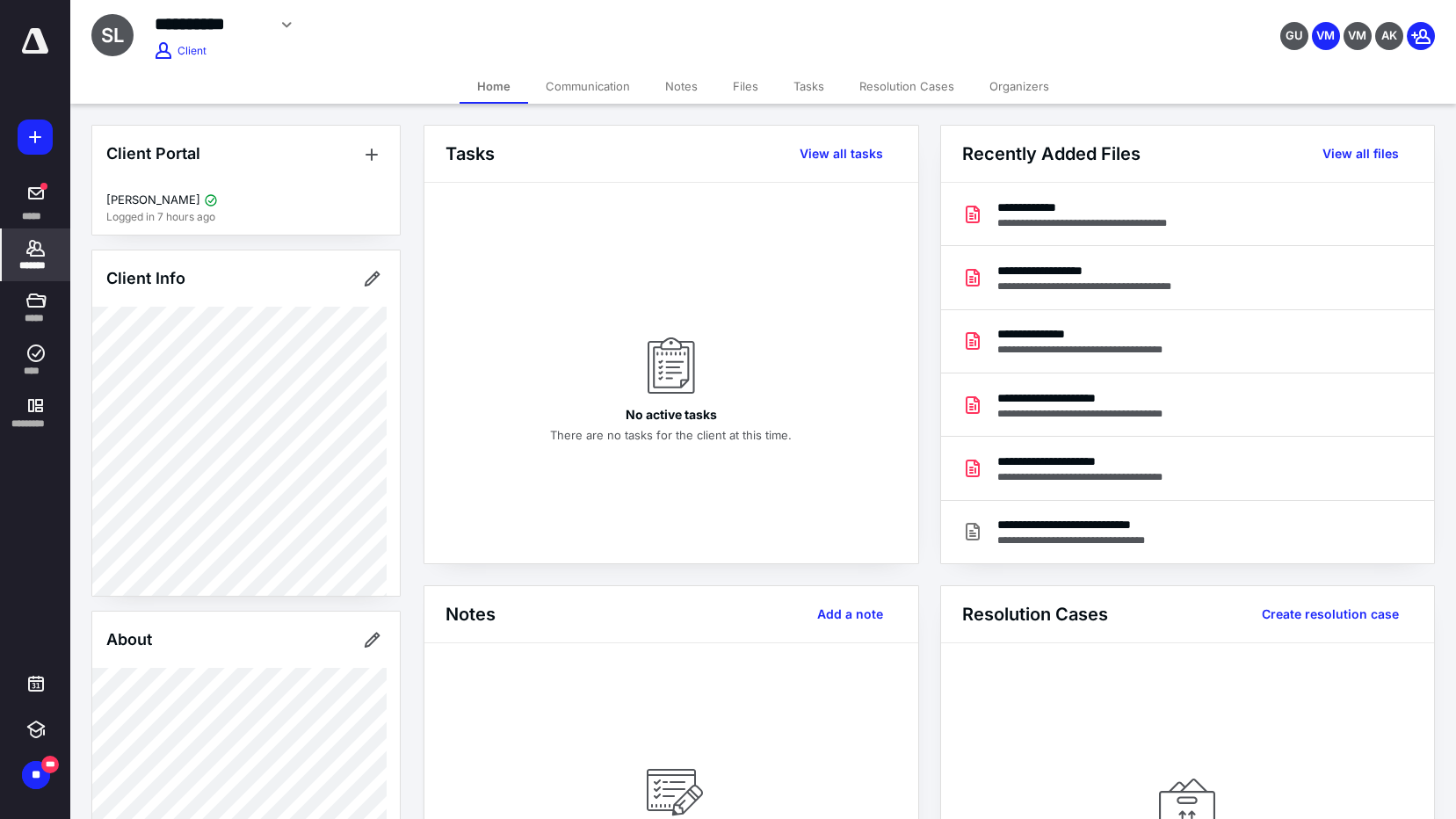 click on "Files" at bounding box center [745, 86] 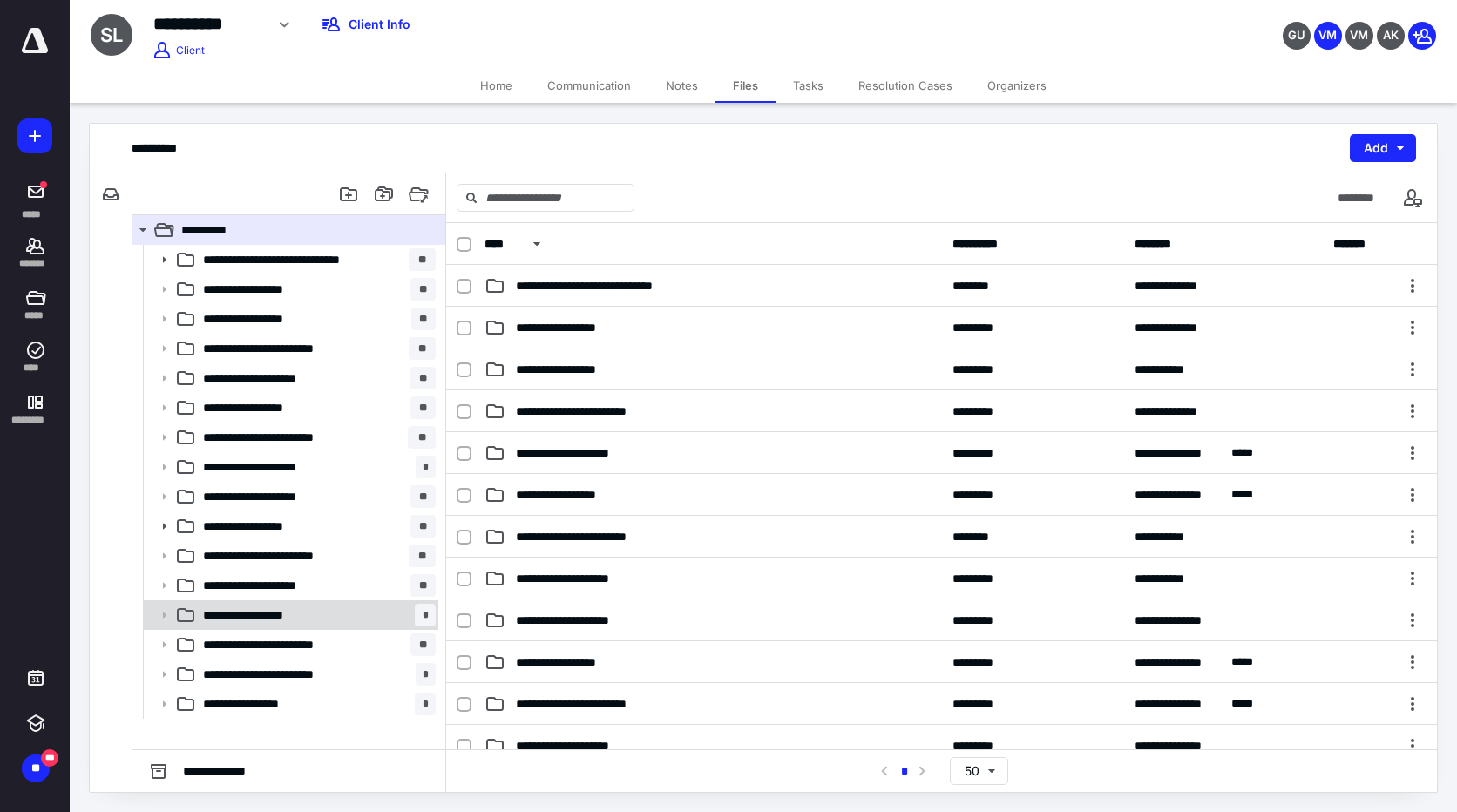 click on "**********" at bounding box center (274, 615) 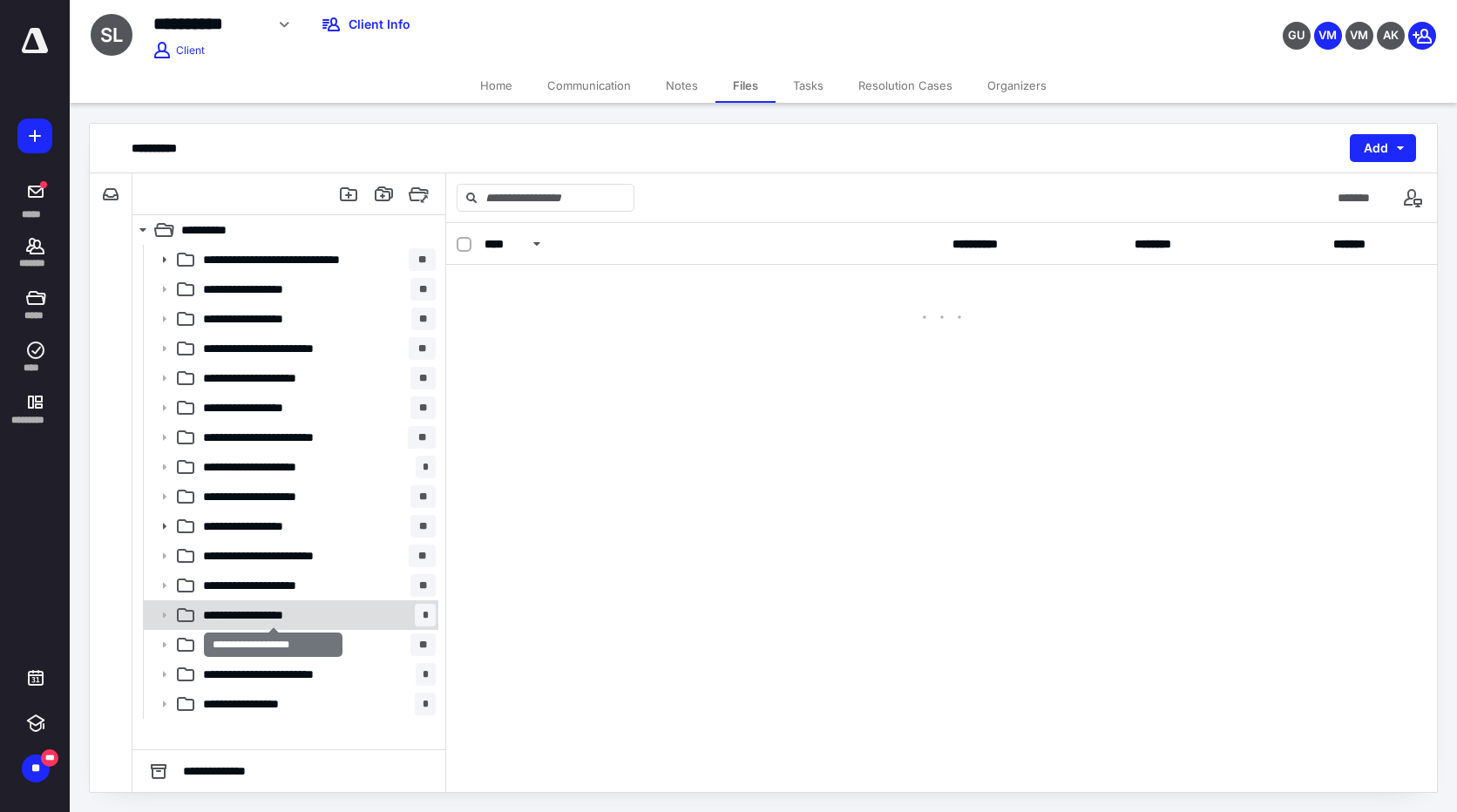 click on "**********" at bounding box center (274, 615) 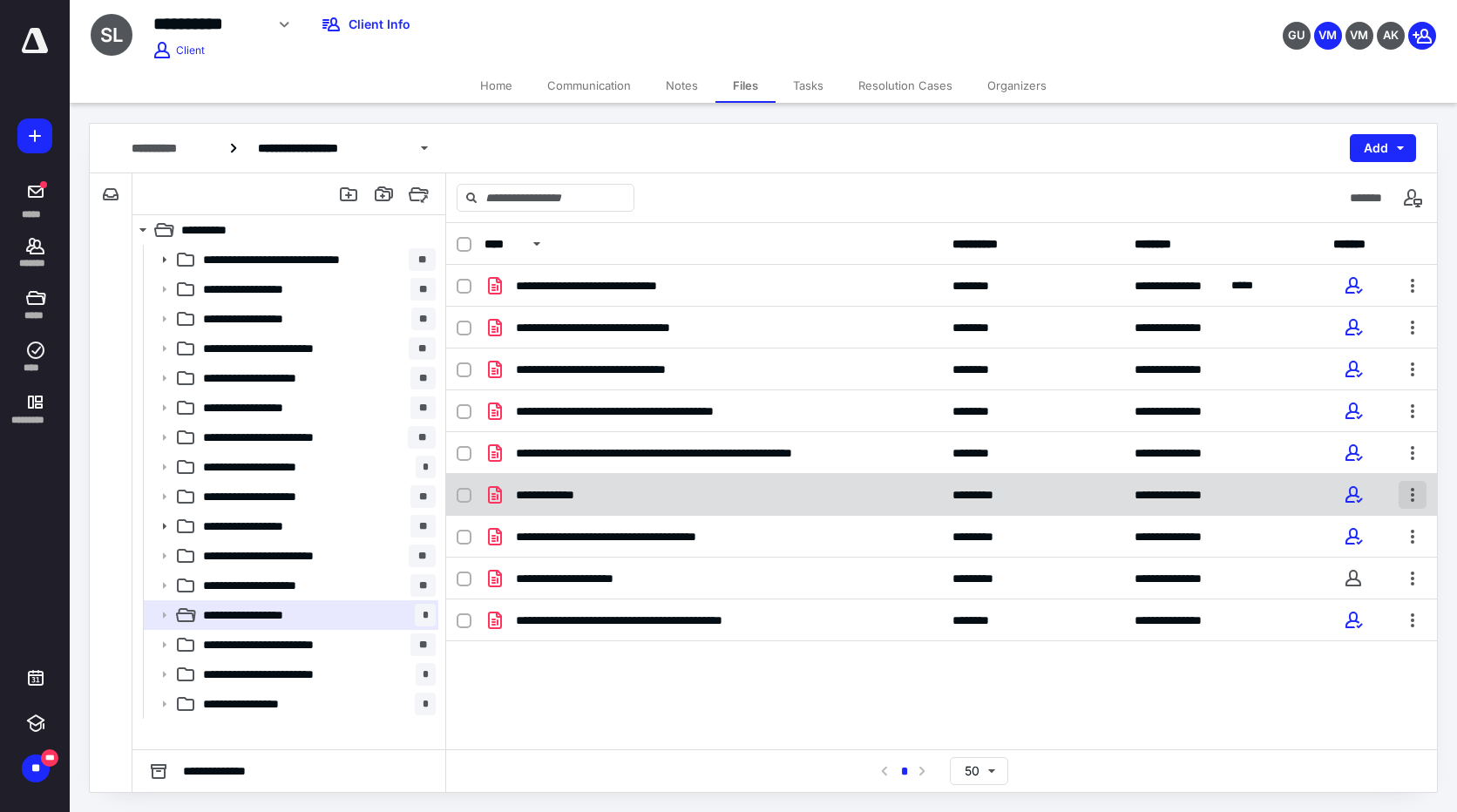 click at bounding box center (1413, 495) 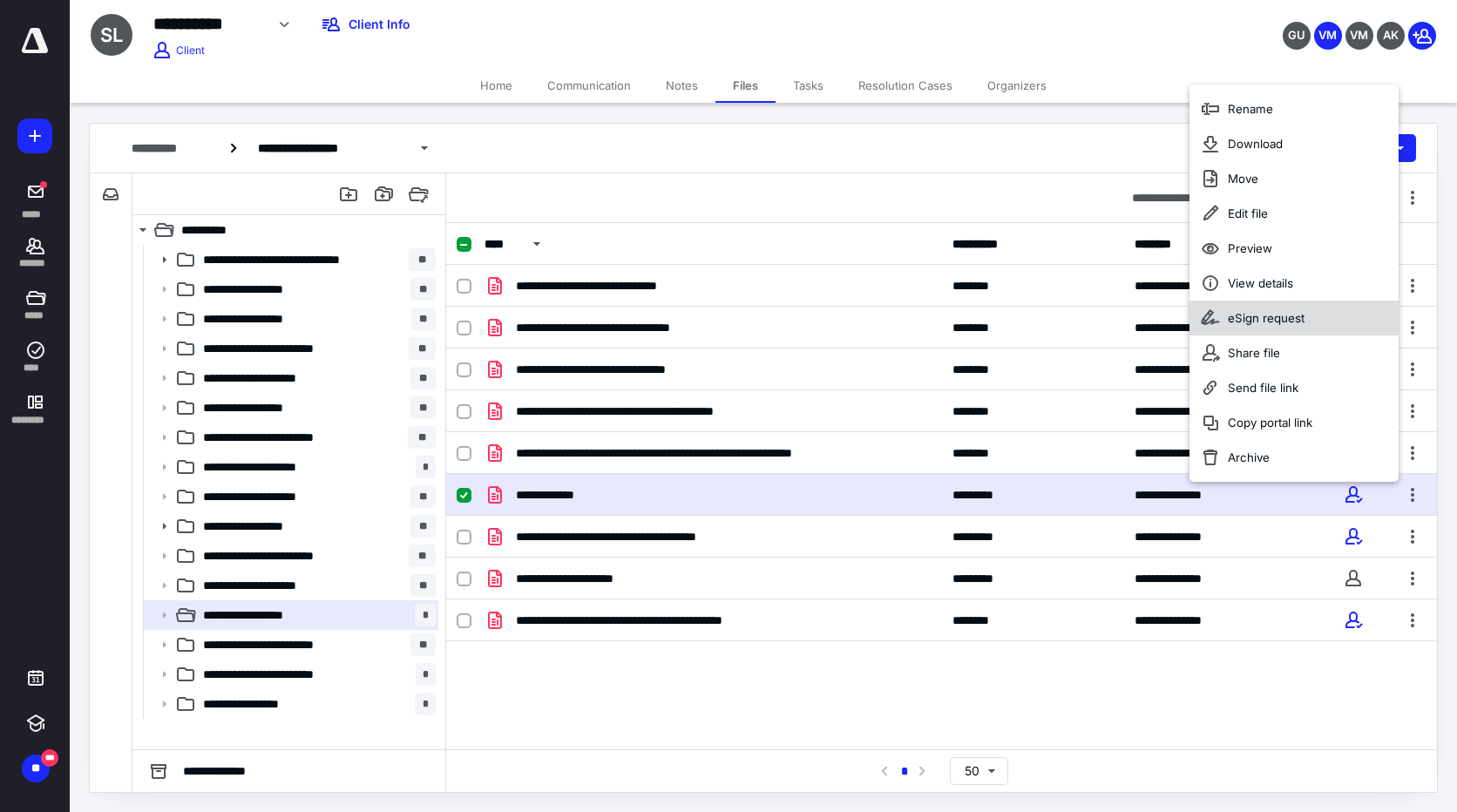 click on "eSign request" at bounding box center [1266, 318] 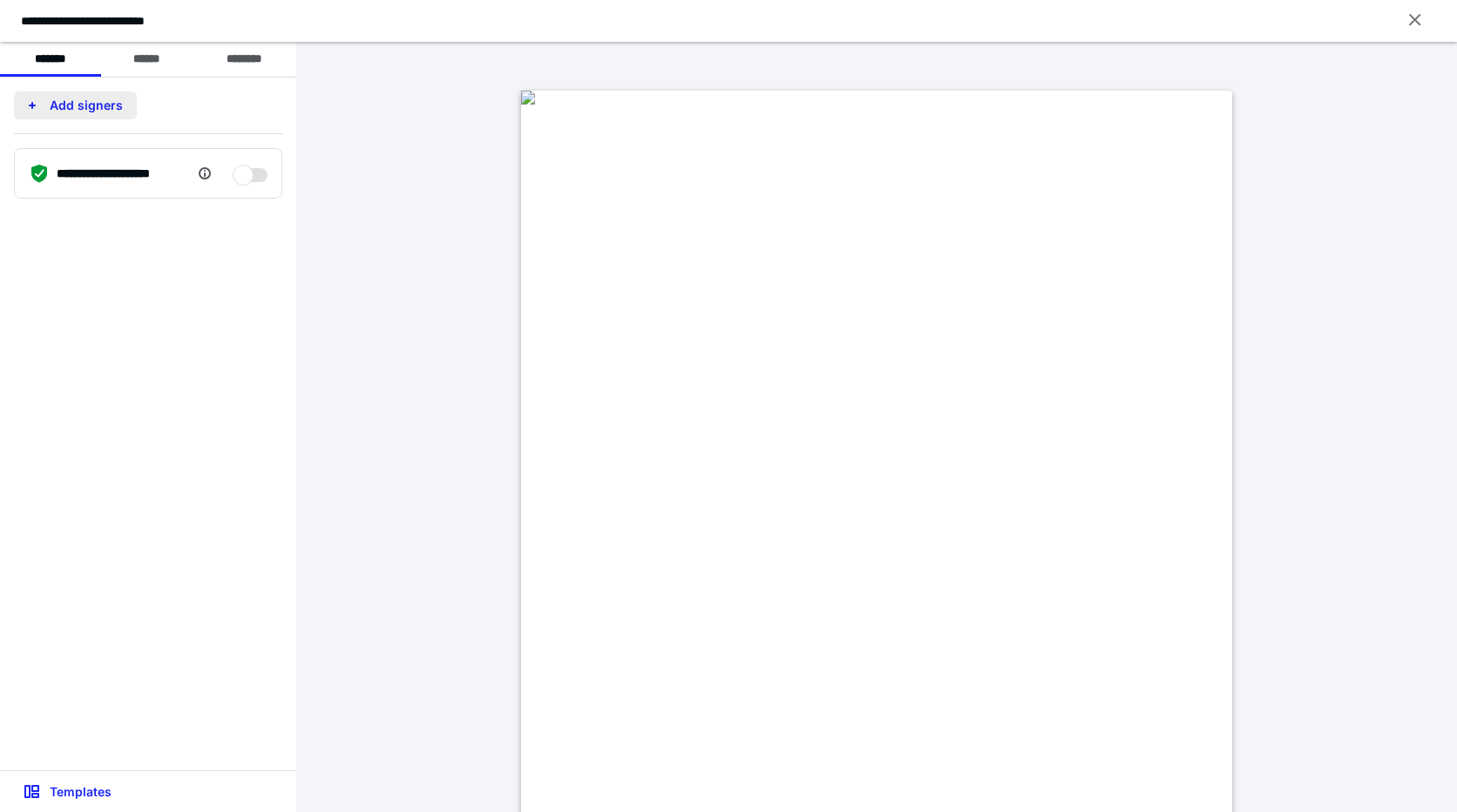 click on "Add signers" at bounding box center (75, 105) 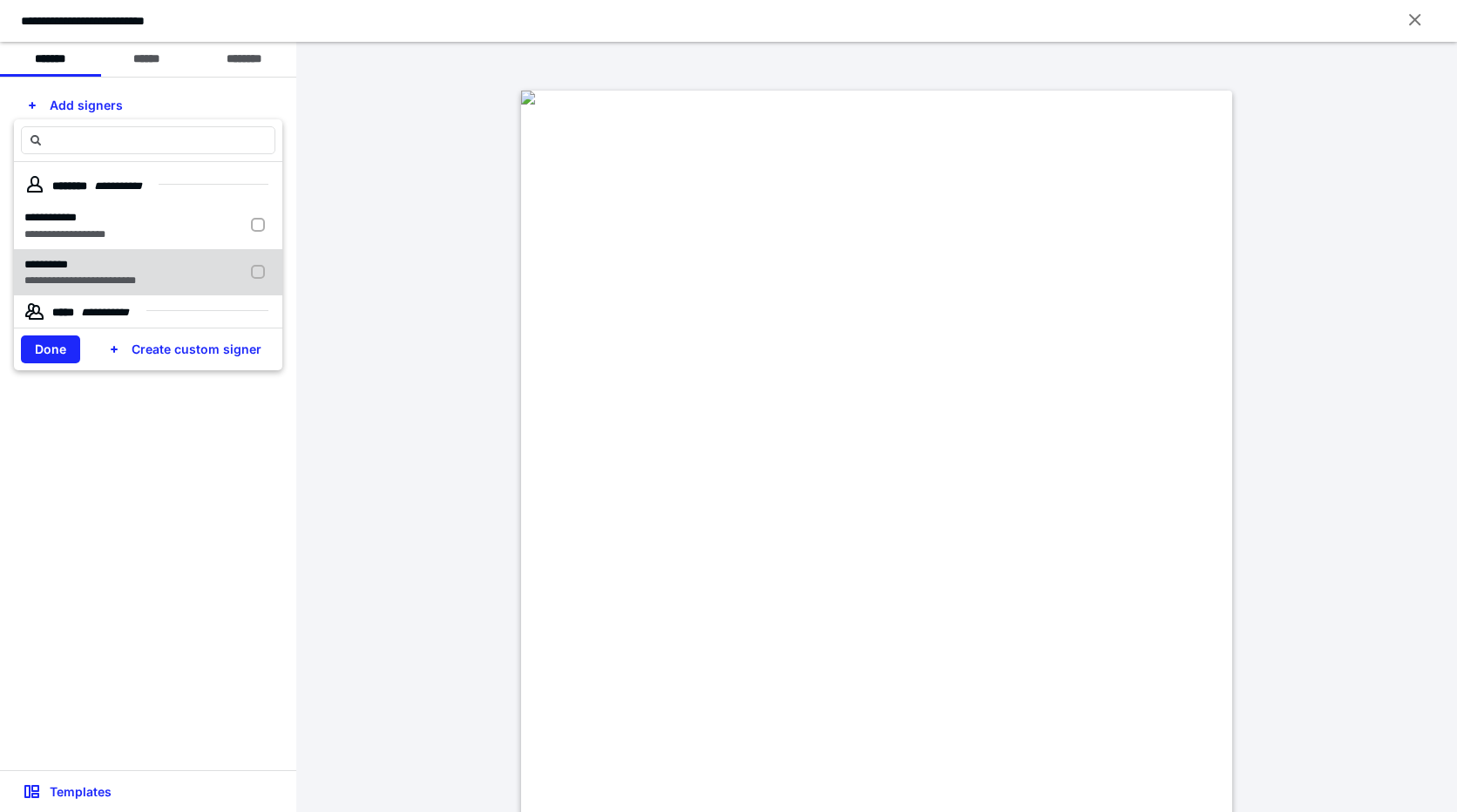 click at bounding box center (261, 273) 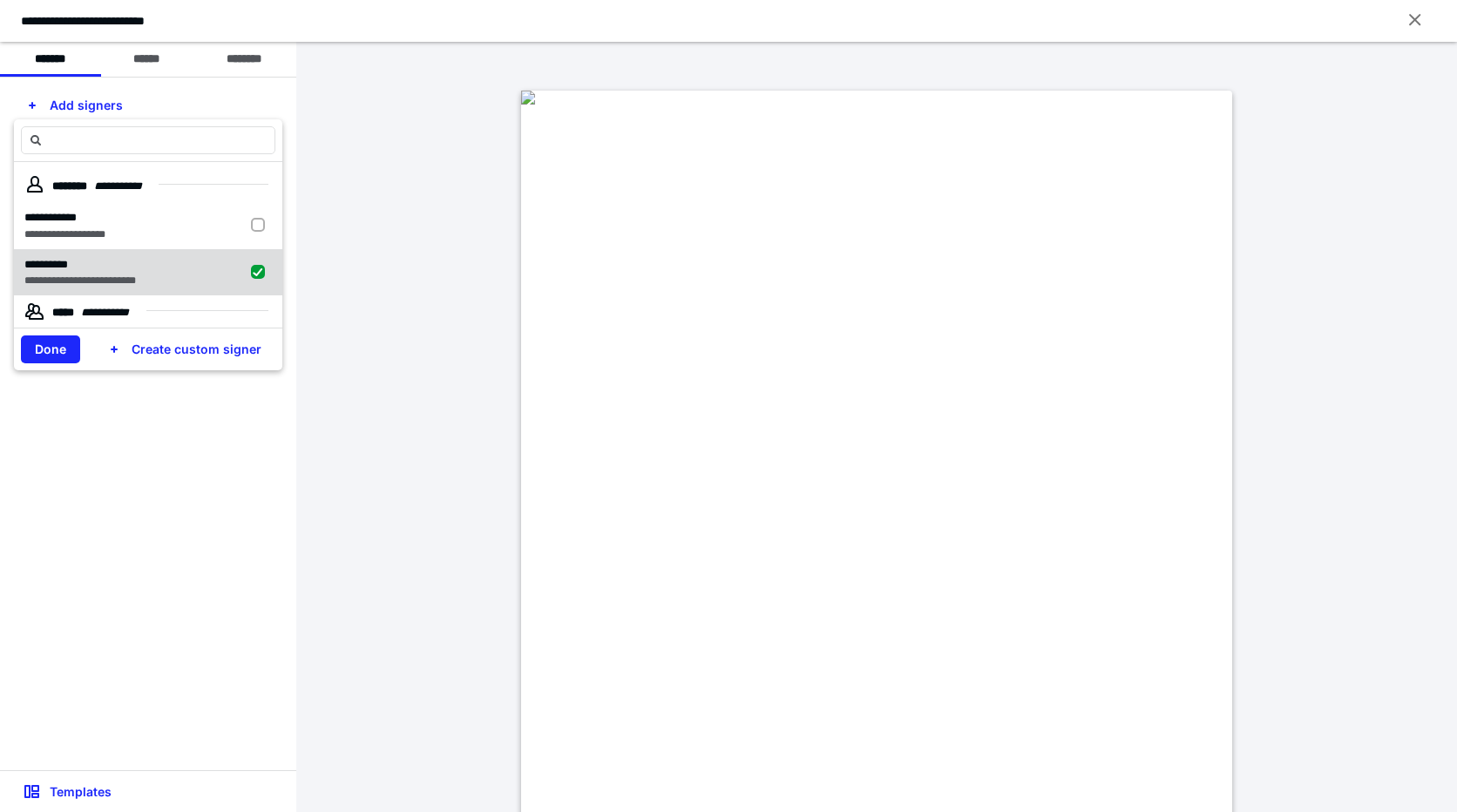 checkbox on "true" 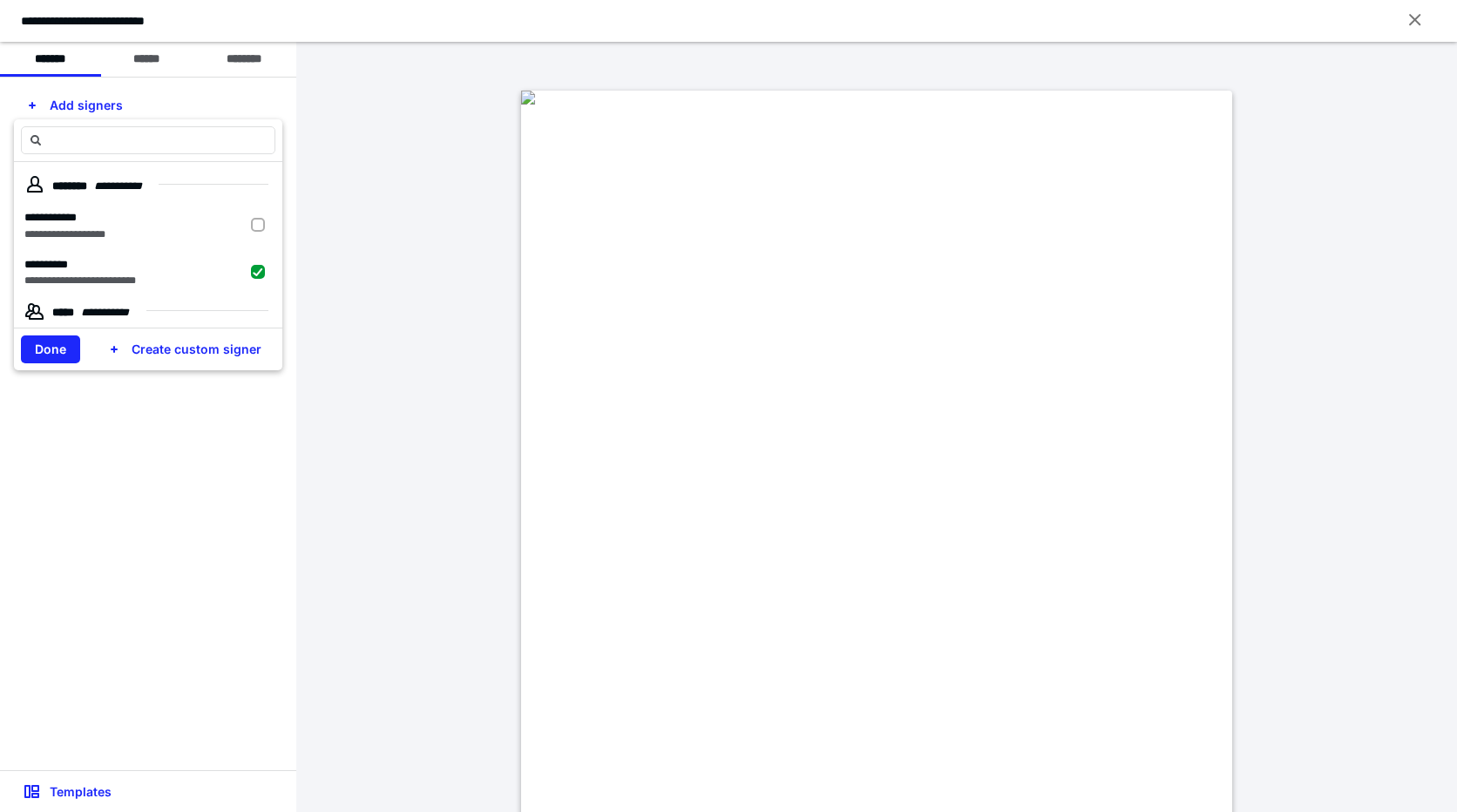 click at bounding box center (528, 98) 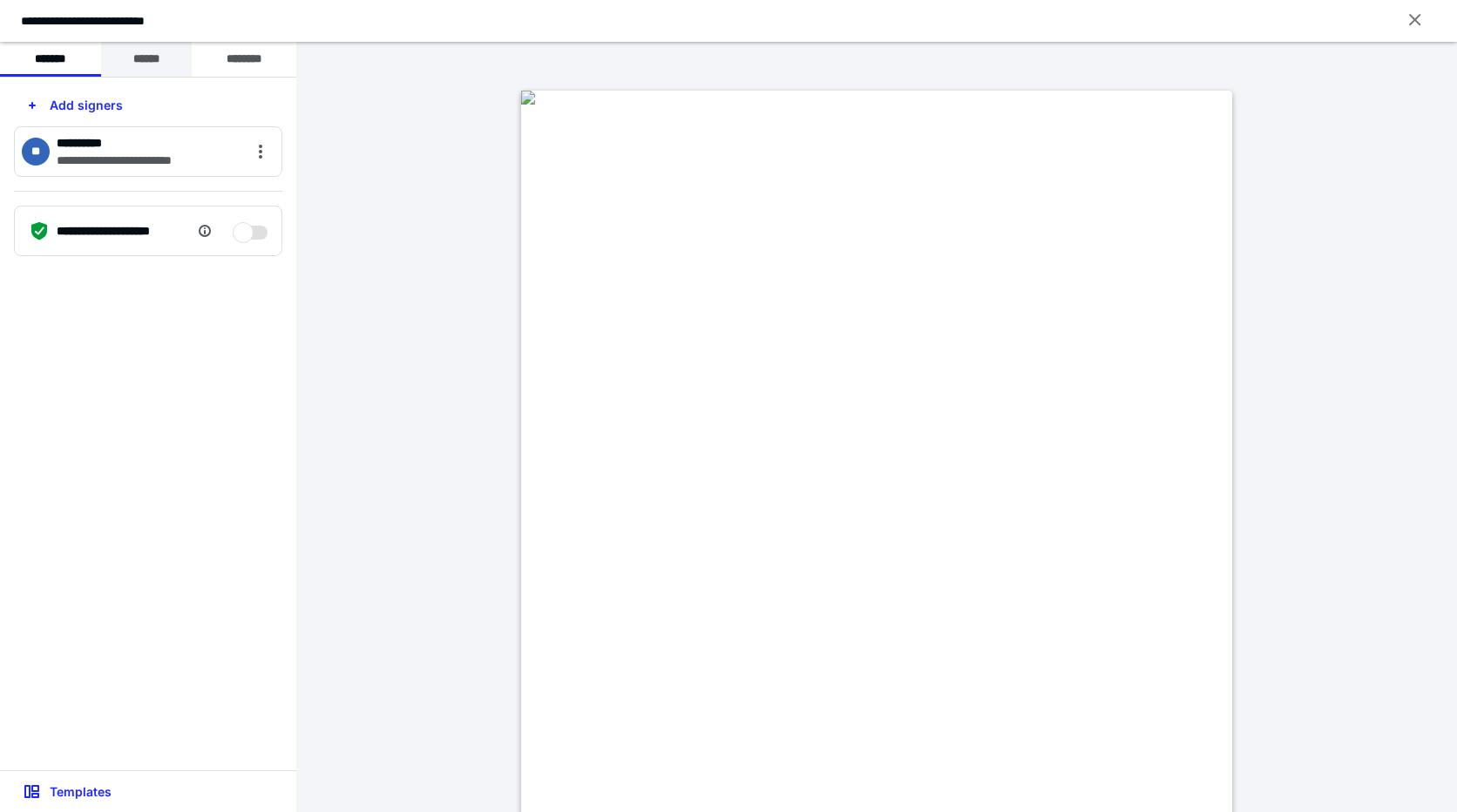 click on "******" at bounding box center (146, 59) 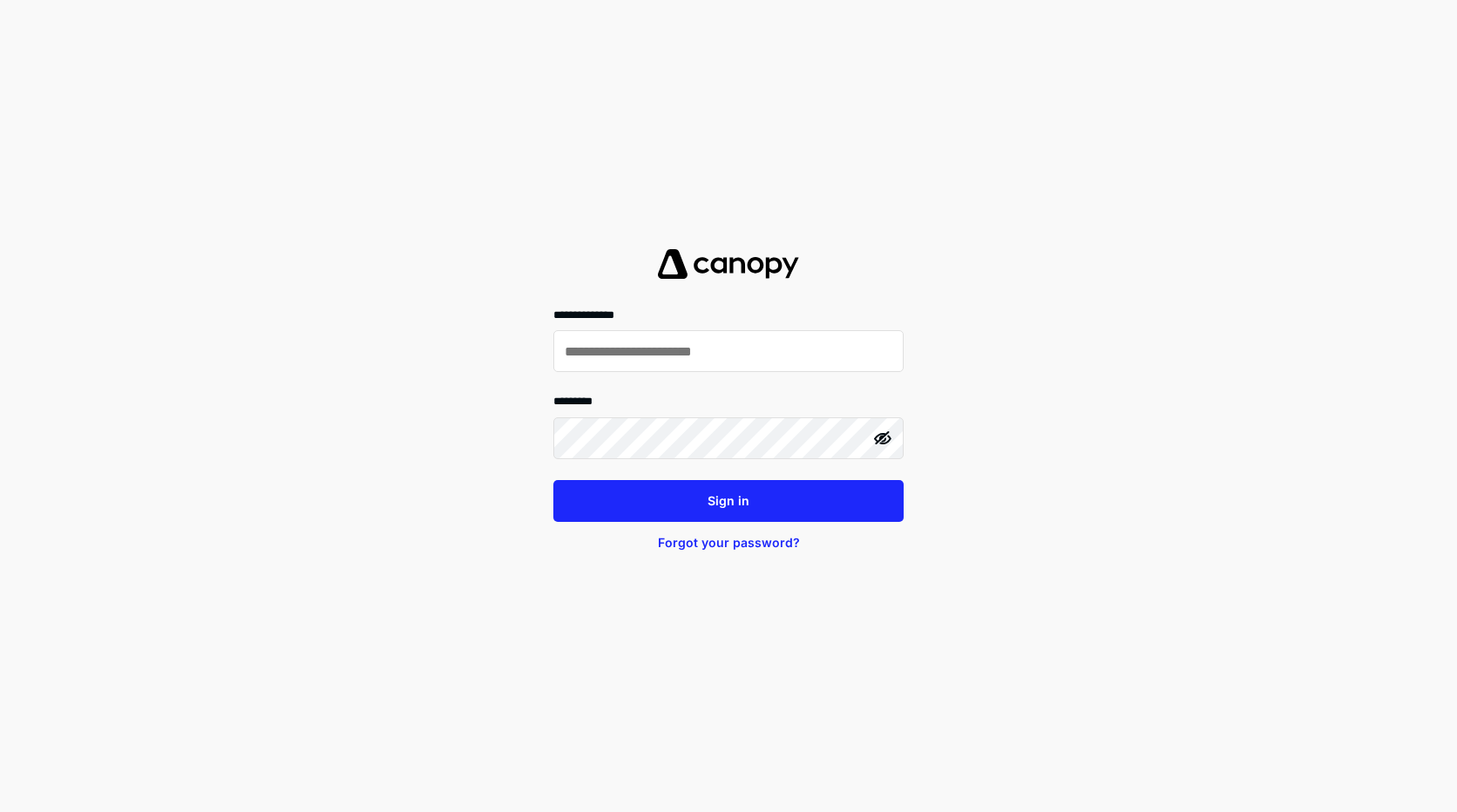 scroll, scrollTop: 0, scrollLeft: 0, axis: both 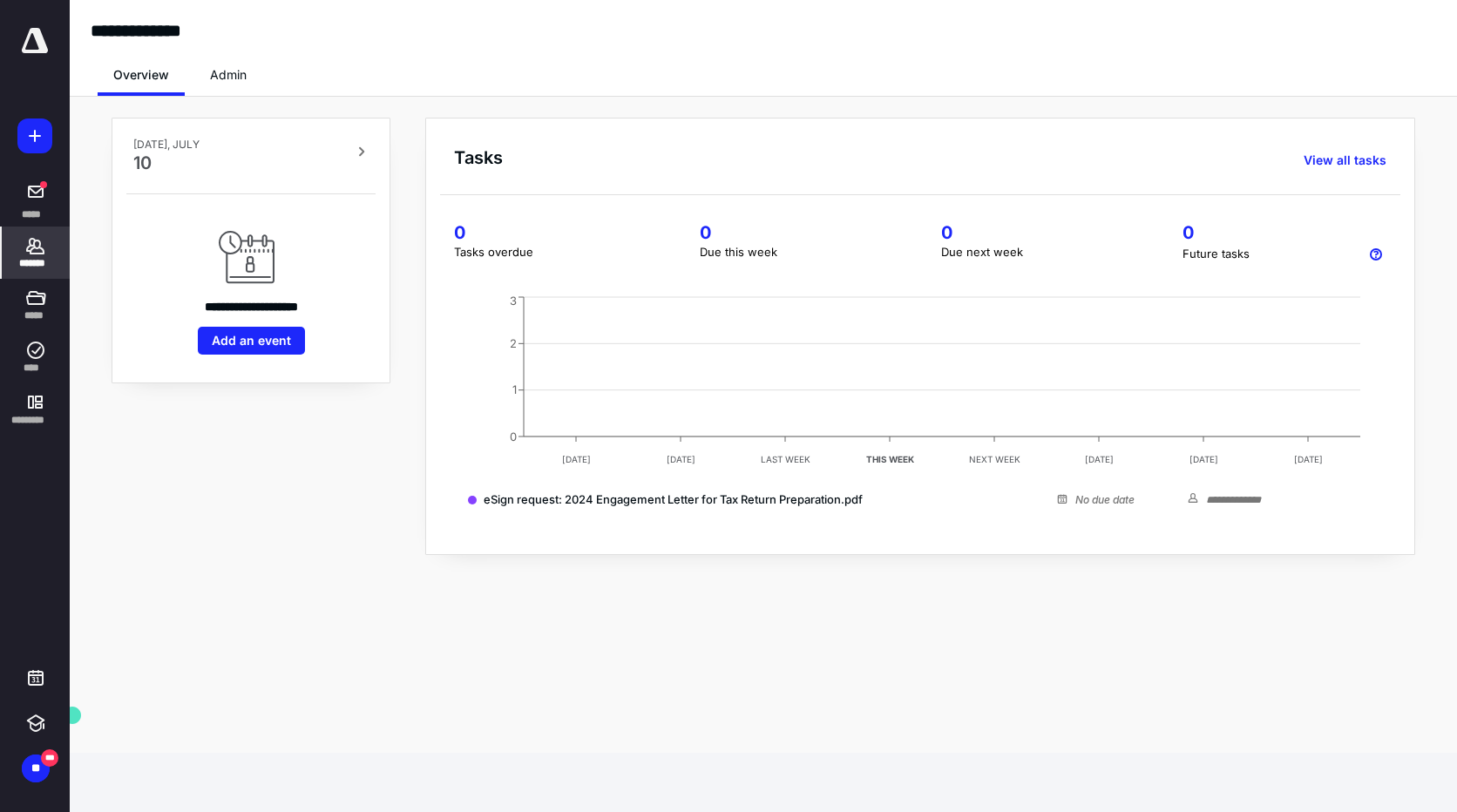 click 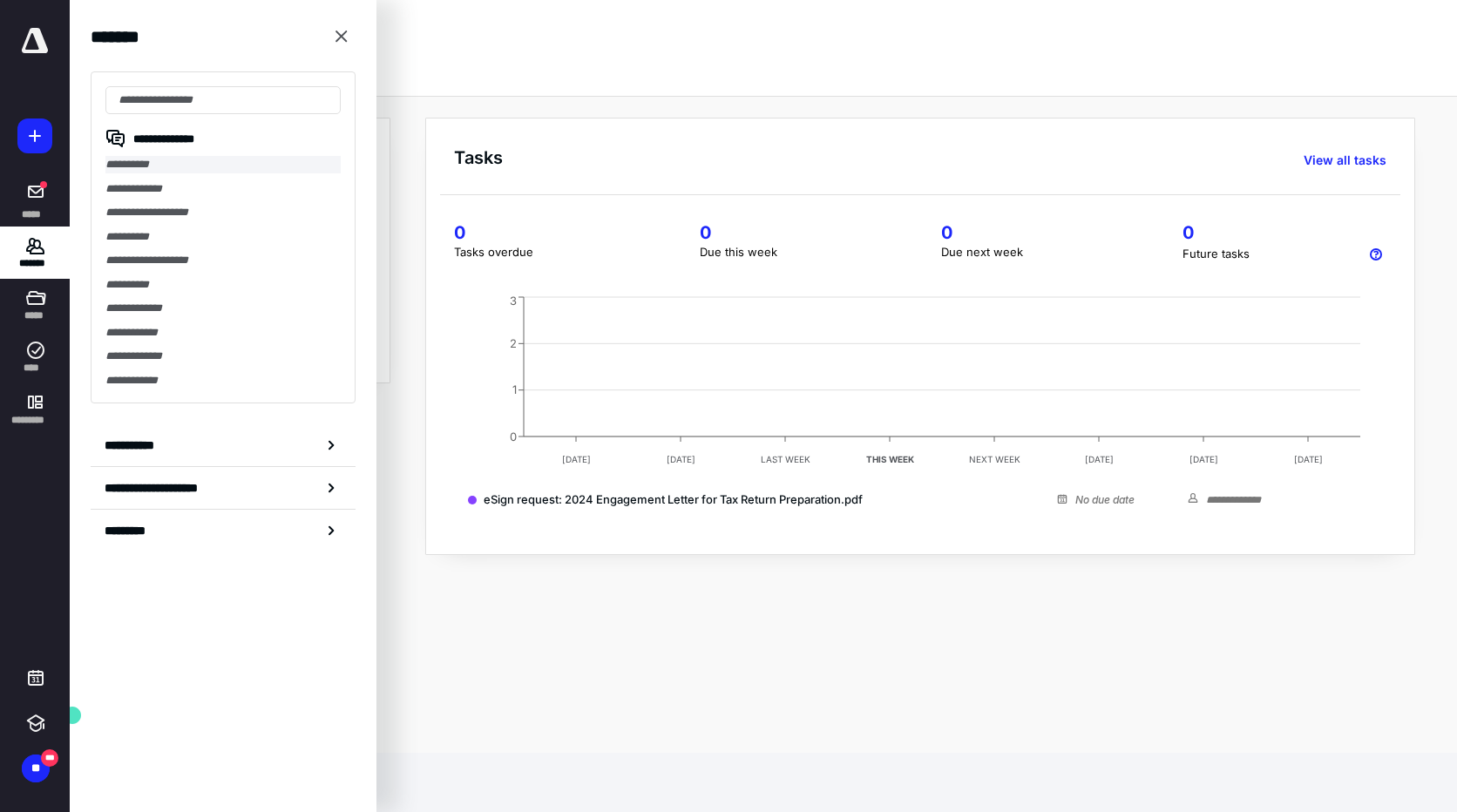 click on "**********" at bounding box center [223, 165] 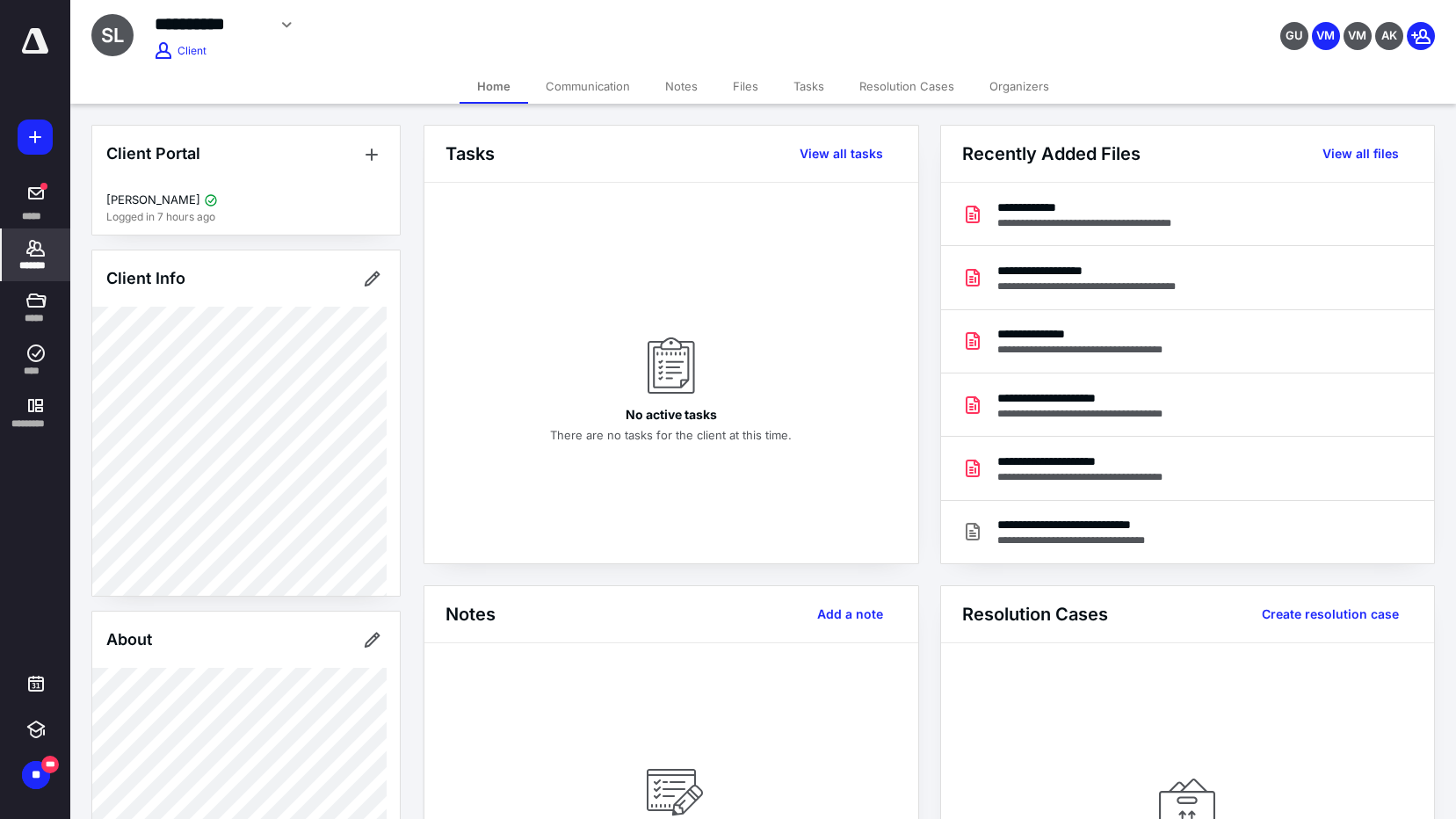 click on "Files" at bounding box center [745, 86] 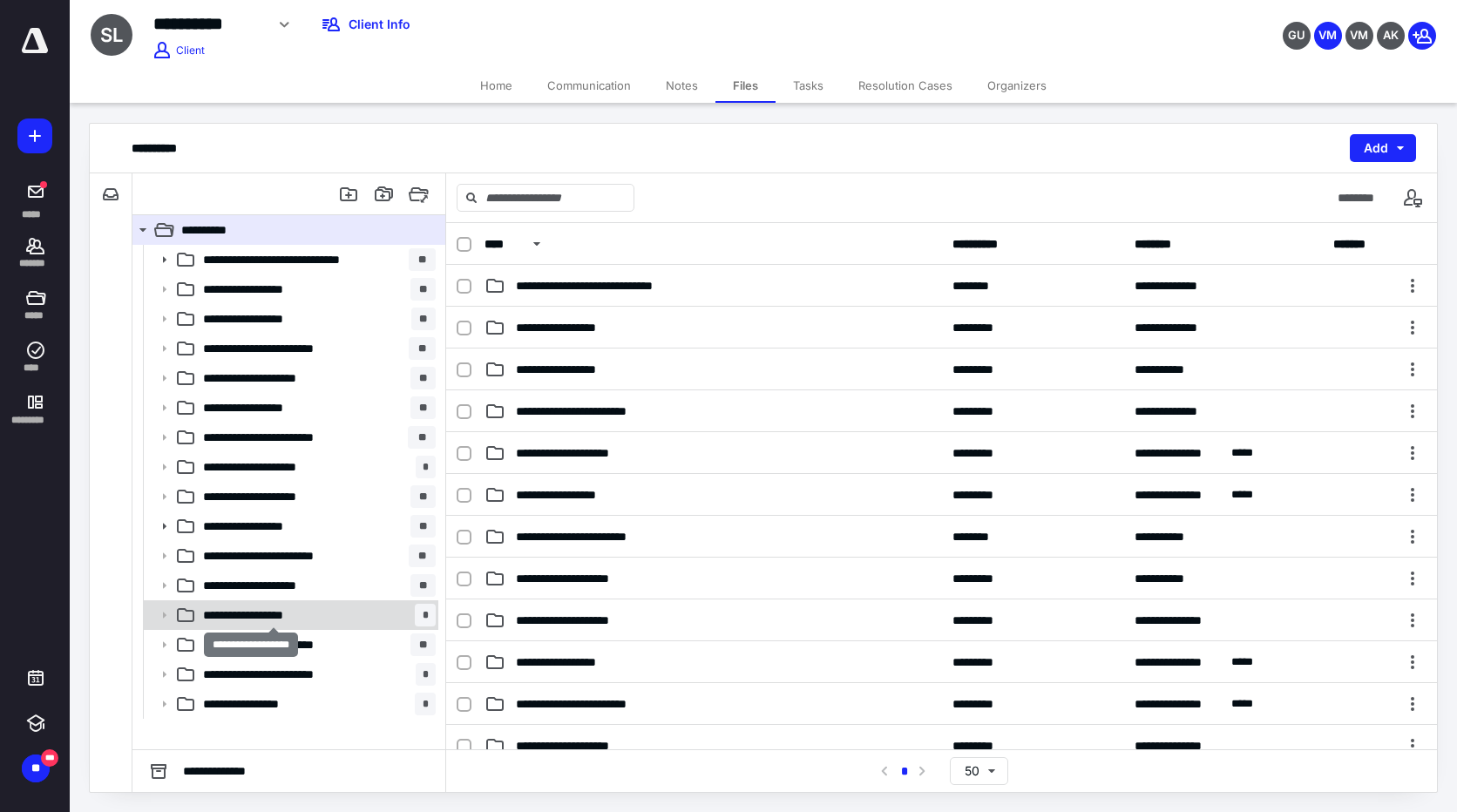 click on "**********" at bounding box center (274, 615) 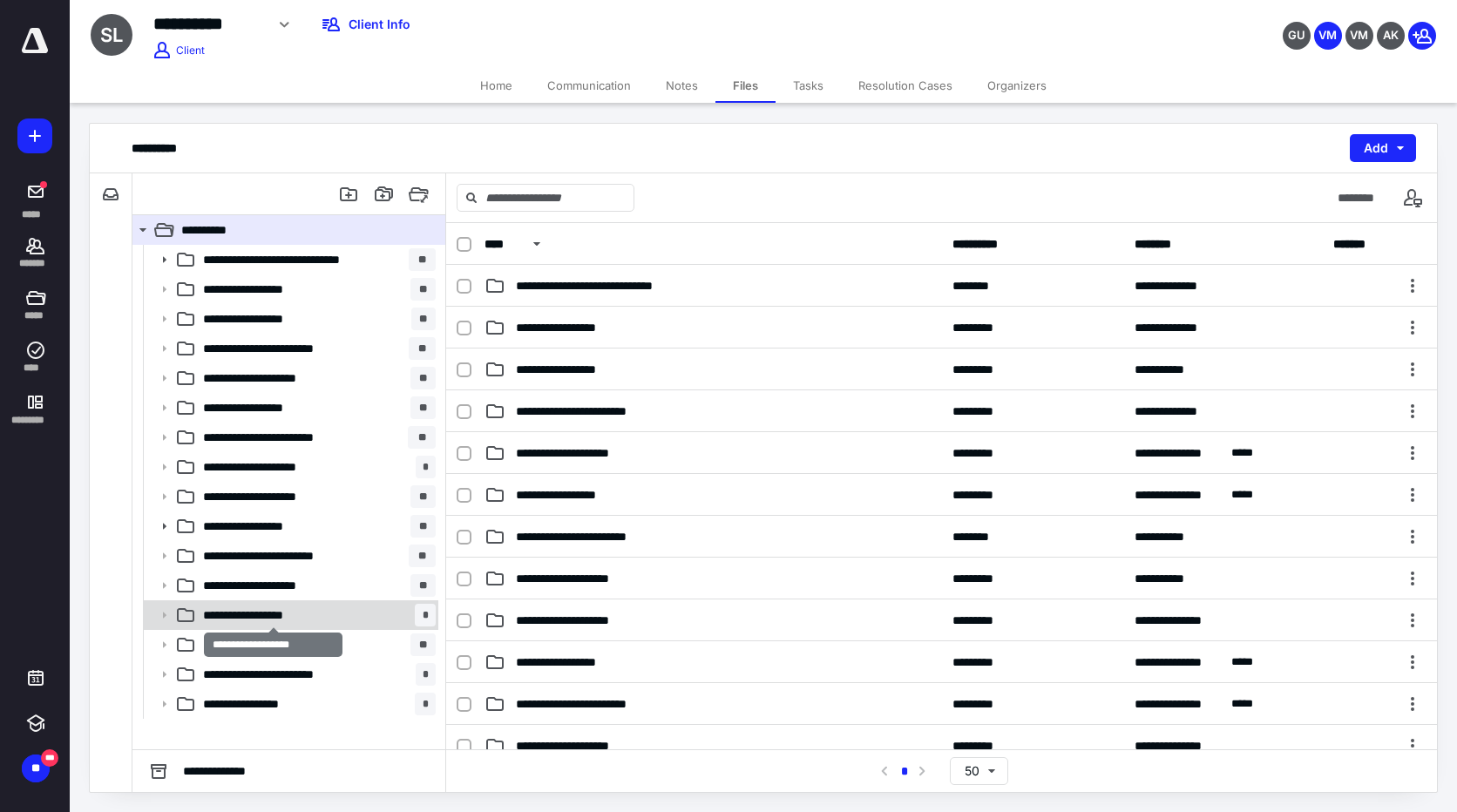 click on "**********" at bounding box center (274, 615) 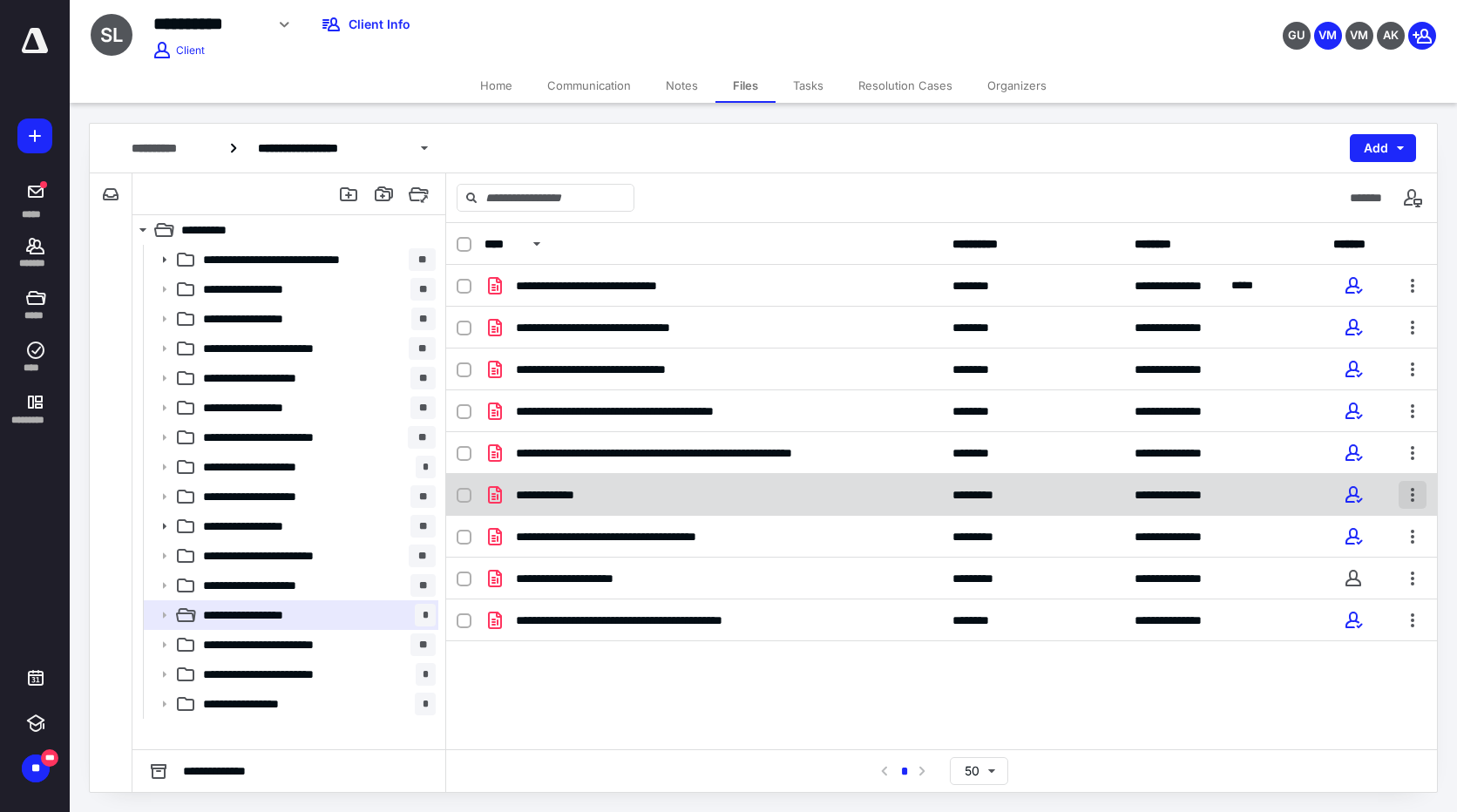 click at bounding box center (1413, 495) 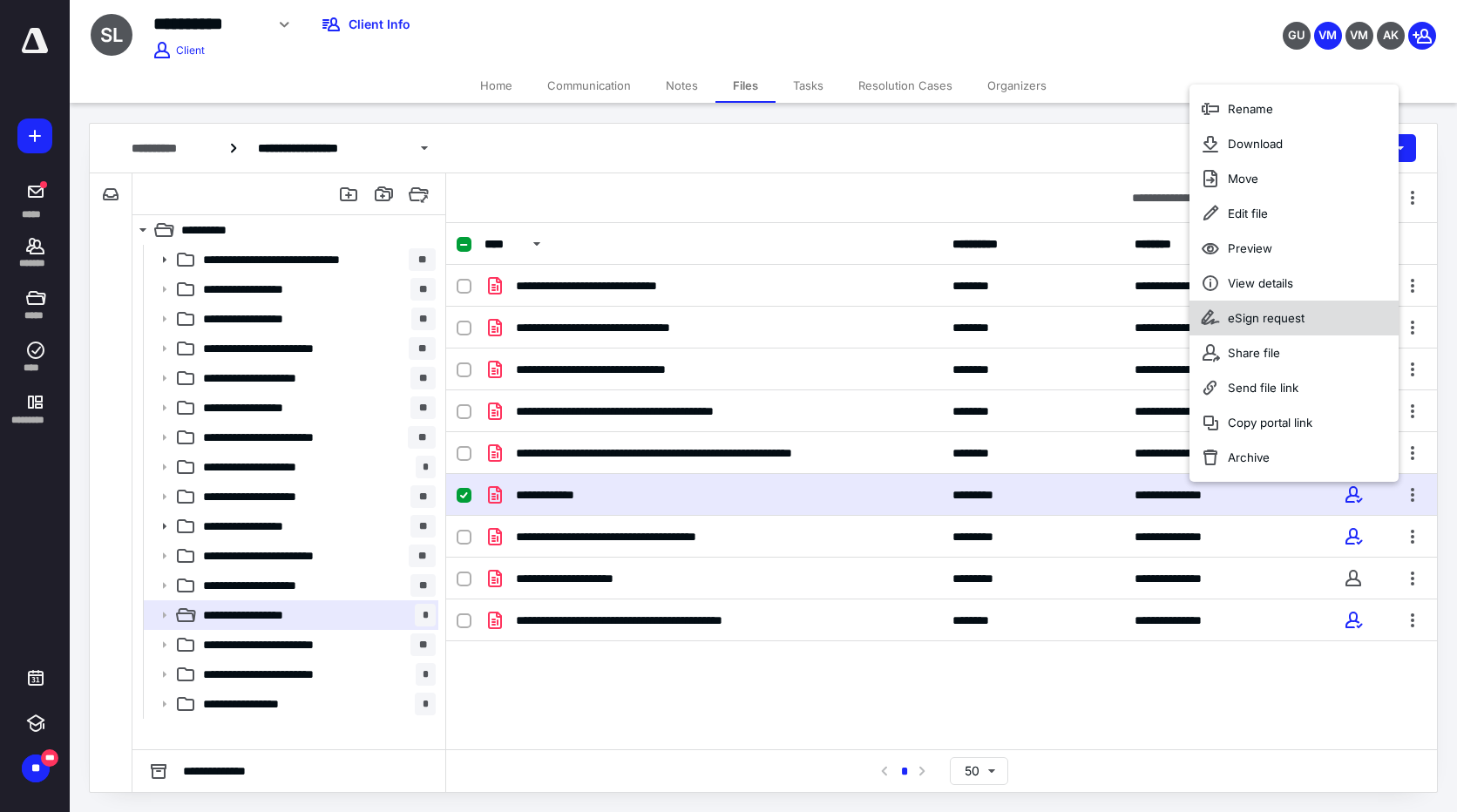 click on "eSign request" at bounding box center (1266, 318) 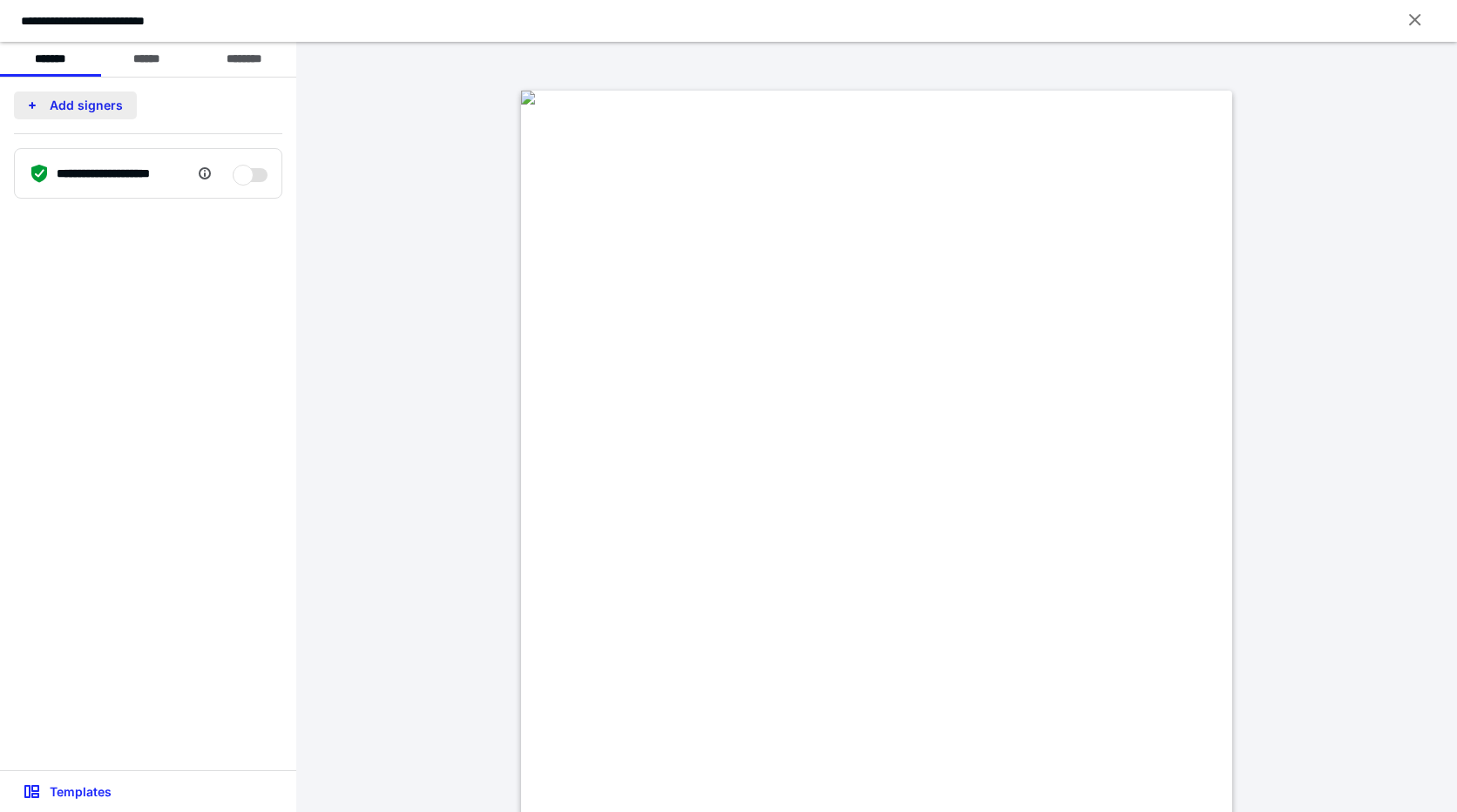 click on "Add signers" at bounding box center (75, 105) 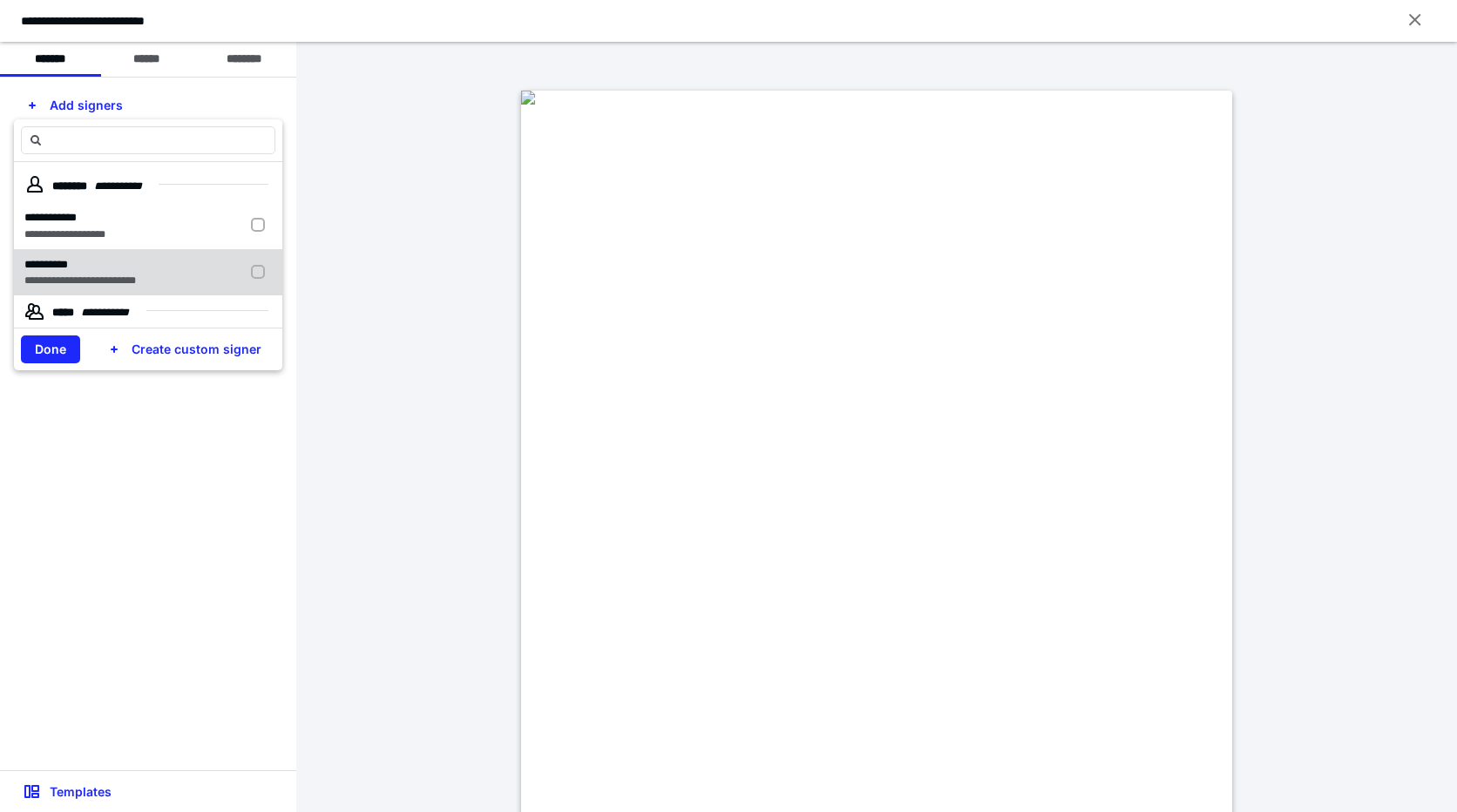 click at bounding box center [261, 273] 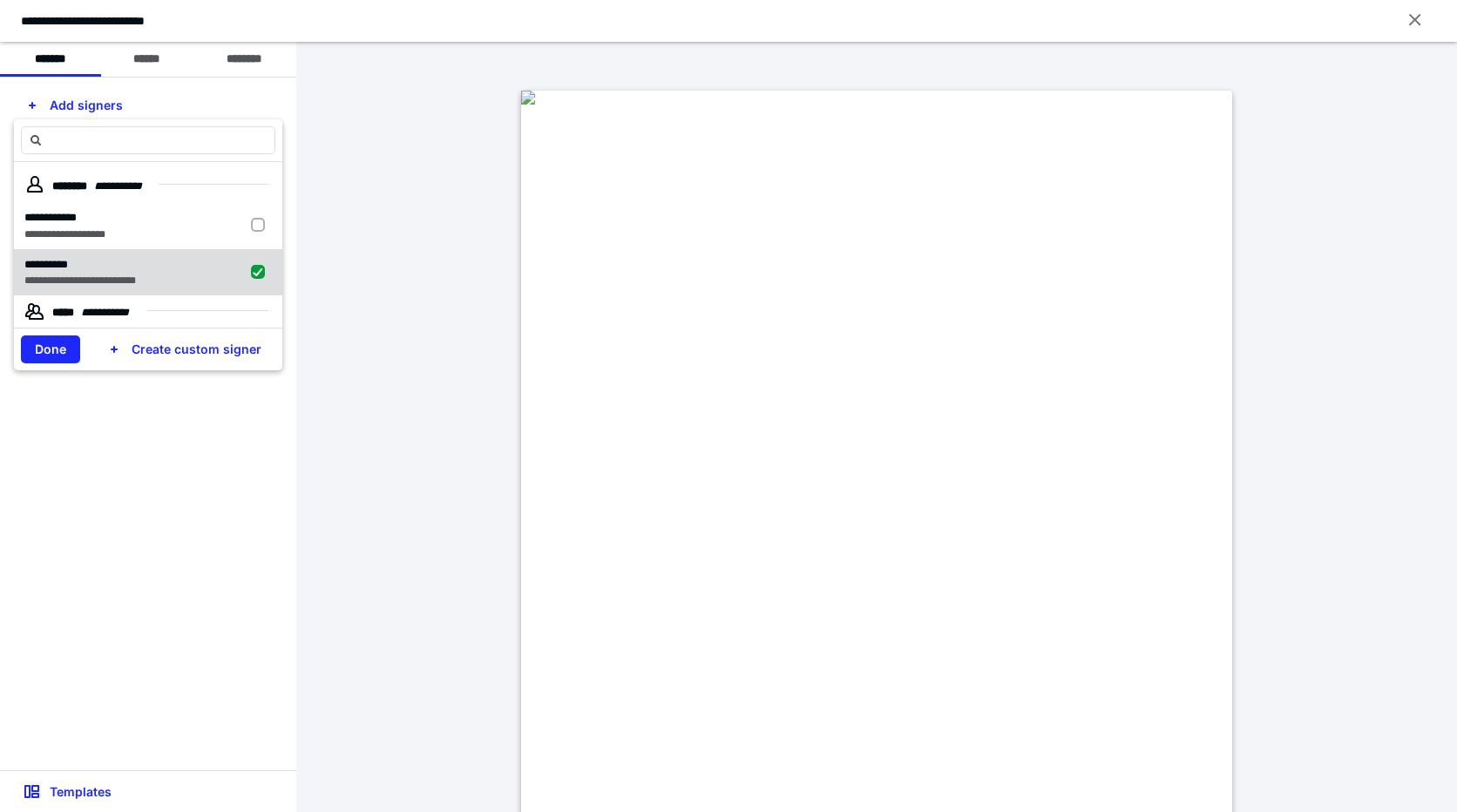 checkbox on "true" 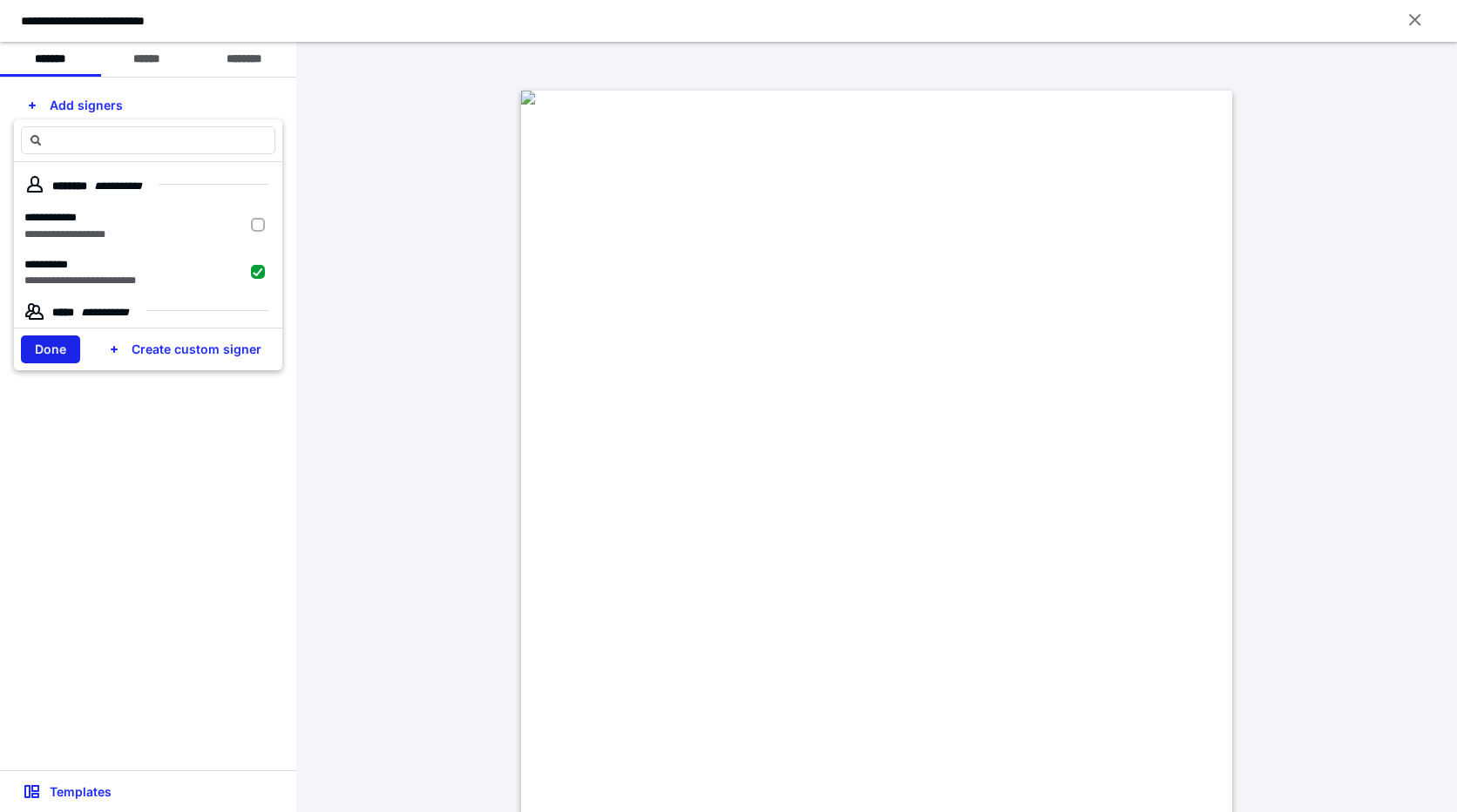 click on "Done" at bounding box center [51, 349] 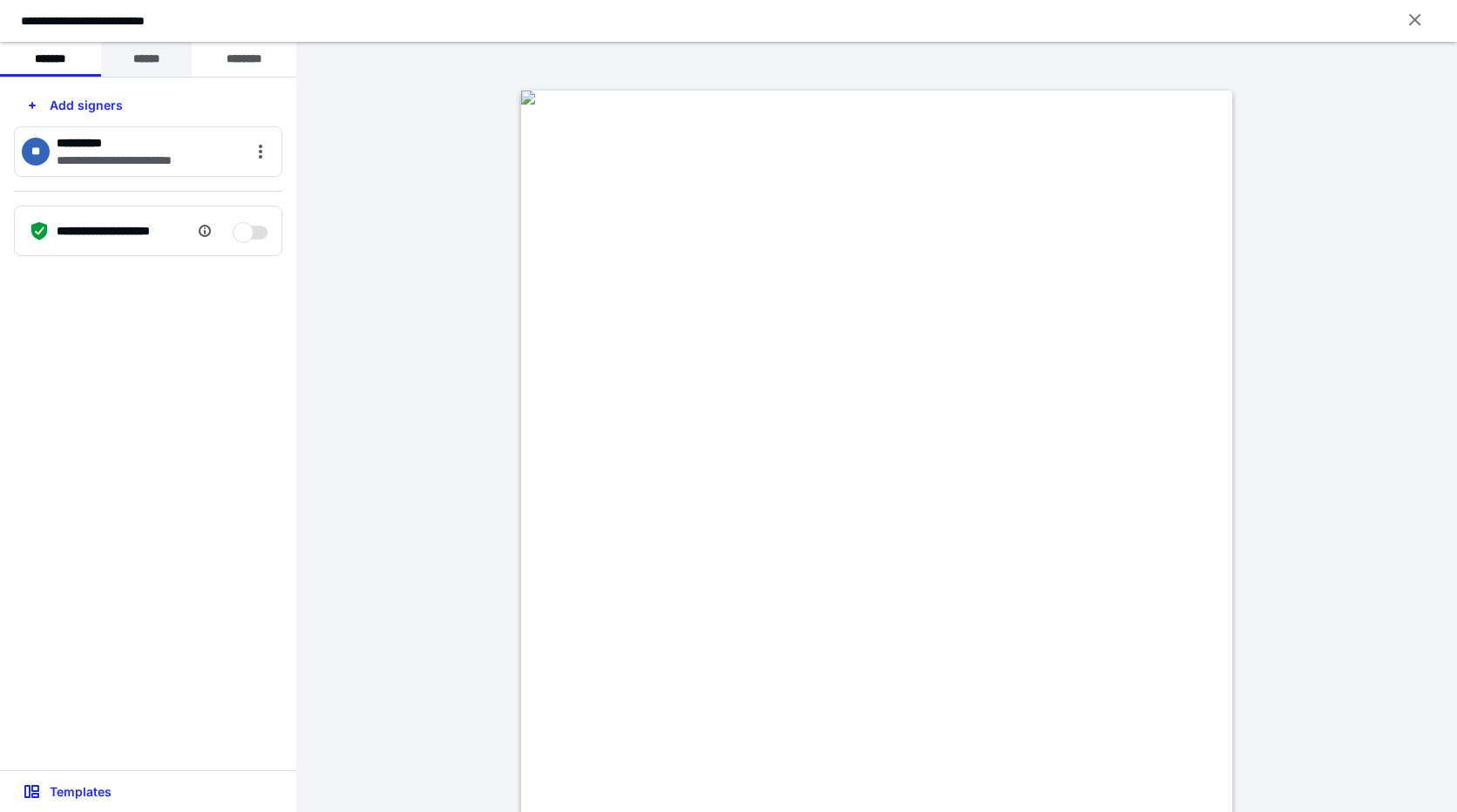 click on "******" at bounding box center (146, 59) 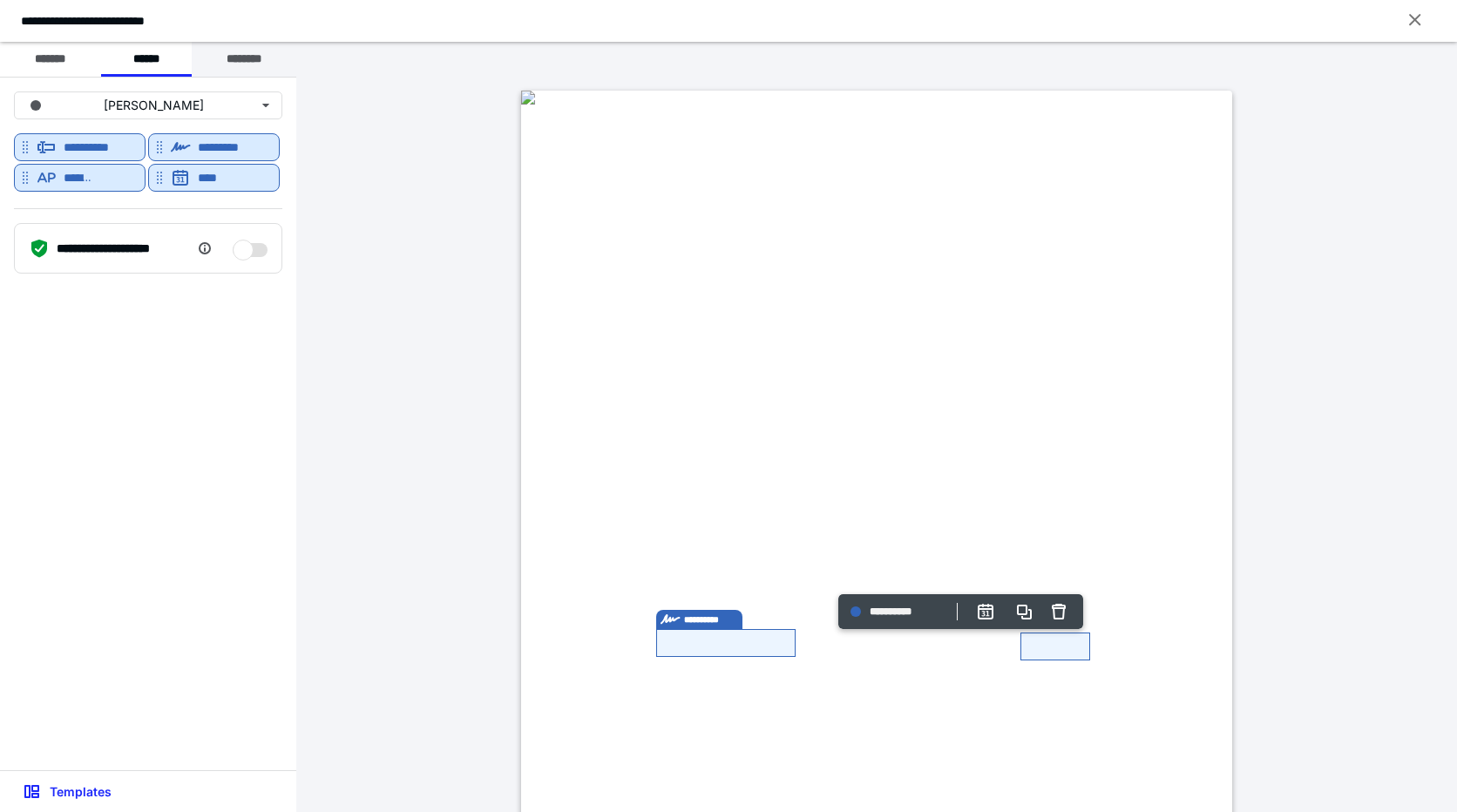 click on "********" at bounding box center [244, 59] 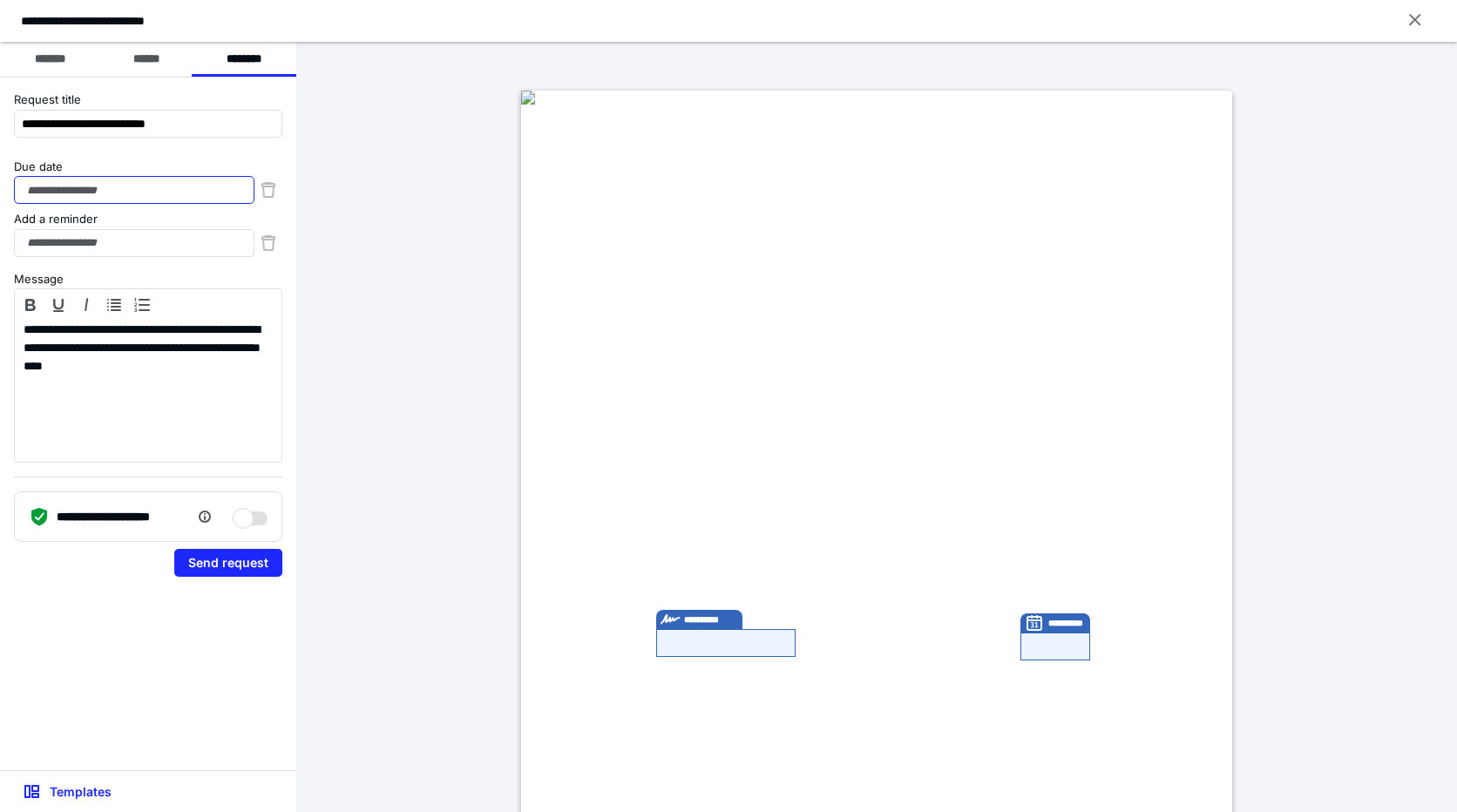 click on "Due date" at bounding box center [134, 190] 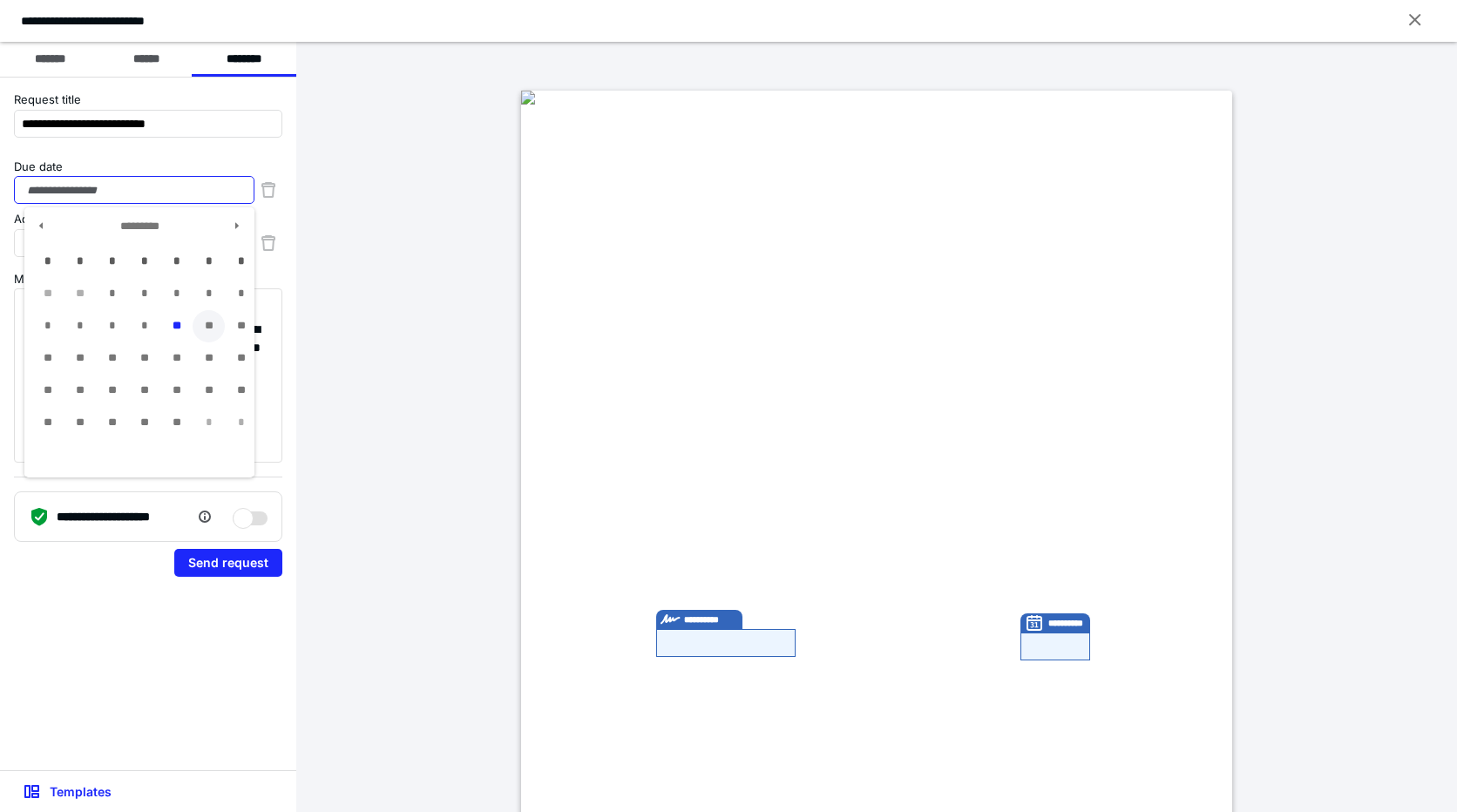 click on "**" at bounding box center [208, 326] 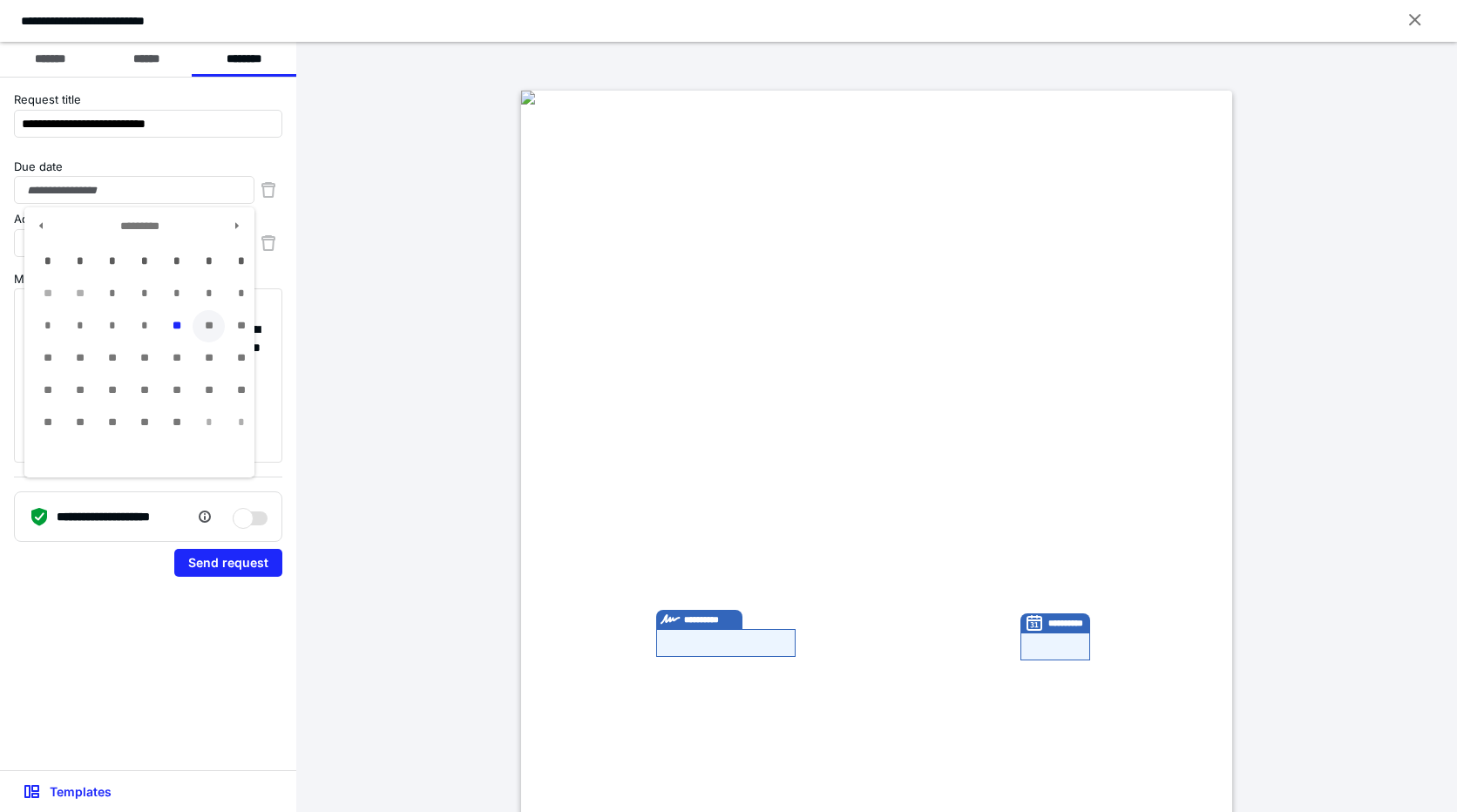 type on "**********" 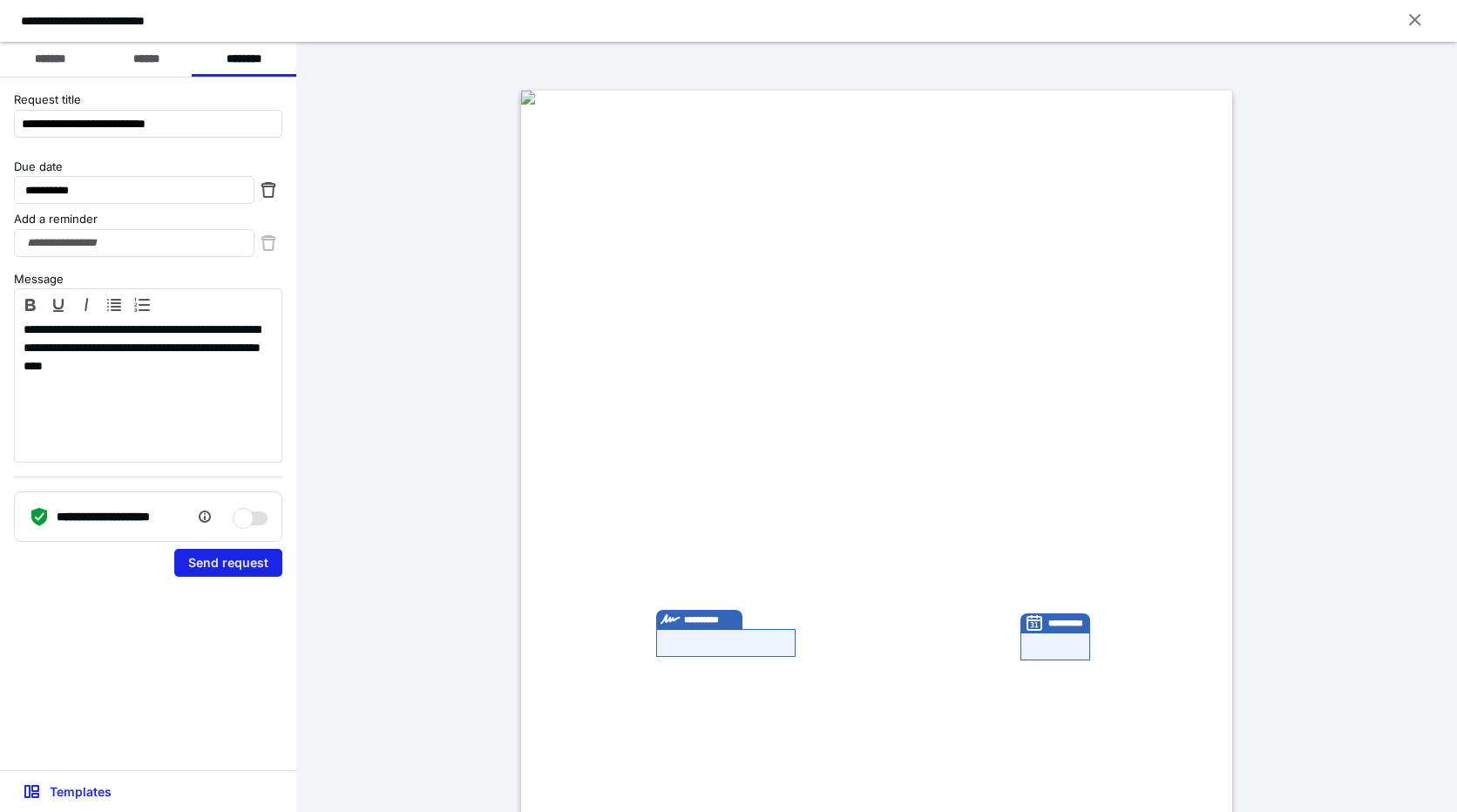 click on "Send request" at bounding box center [228, 563] 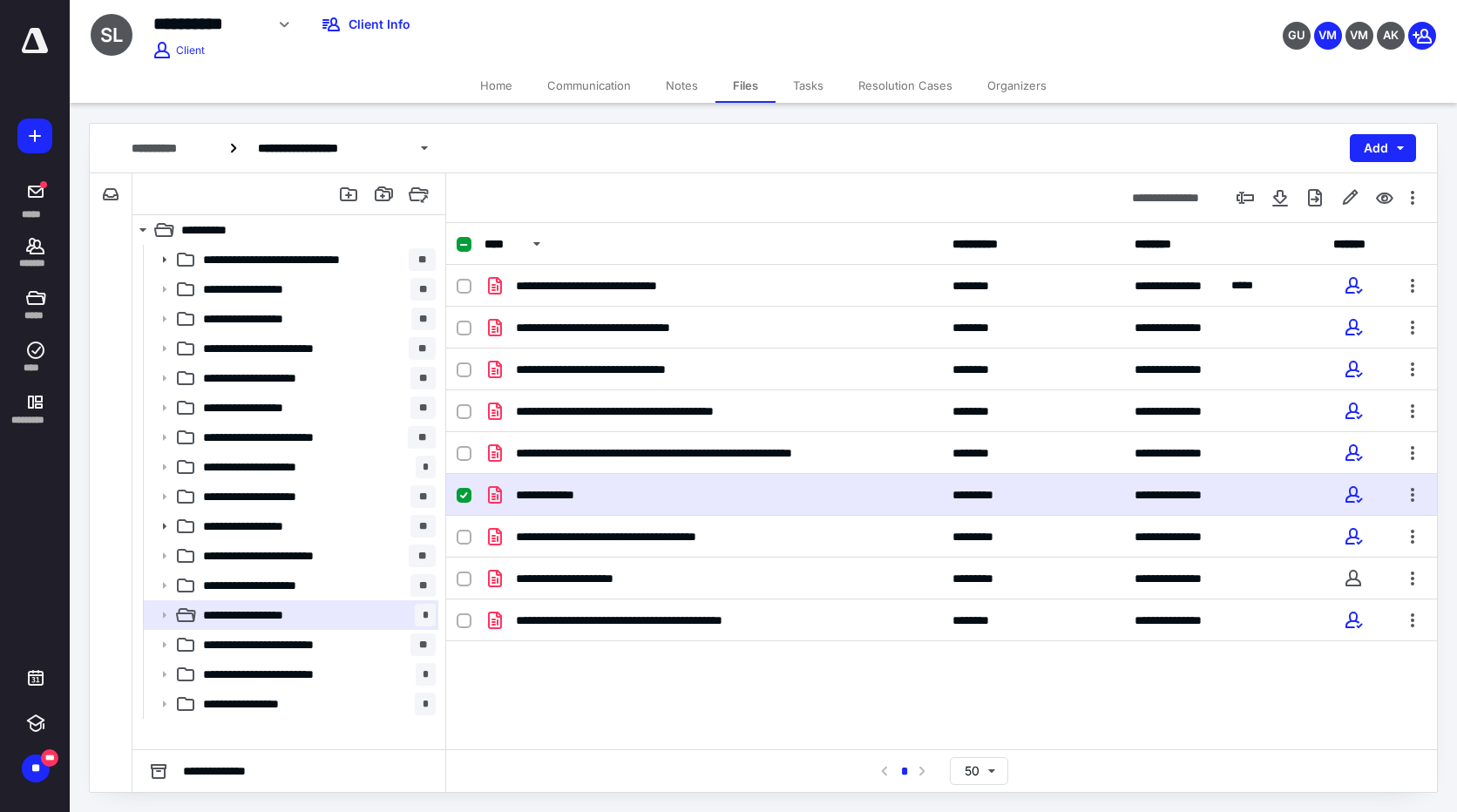 click 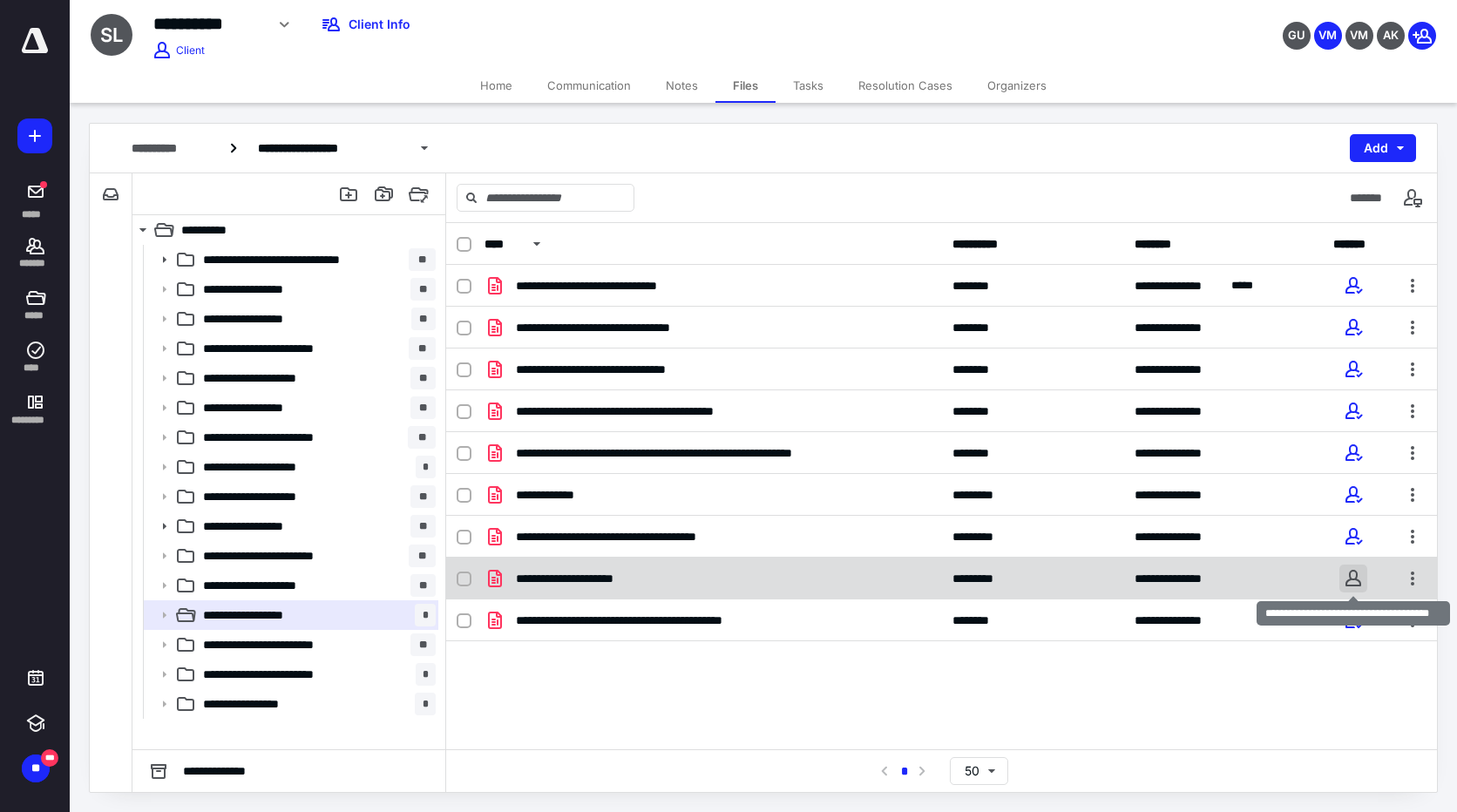 click at bounding box center (1353, 579) 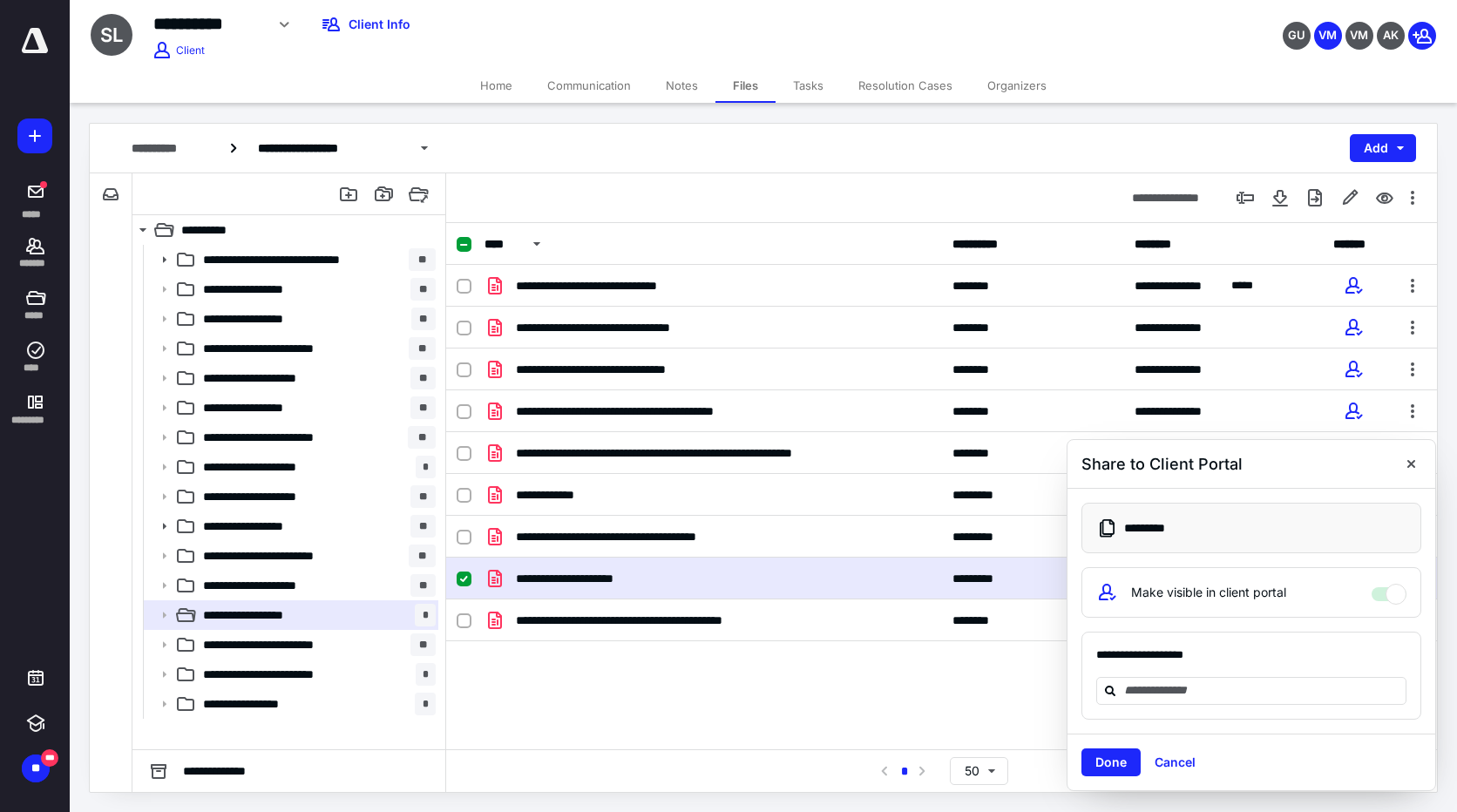 click on "Make visible in client portal" at bounding box center (1389, 590) 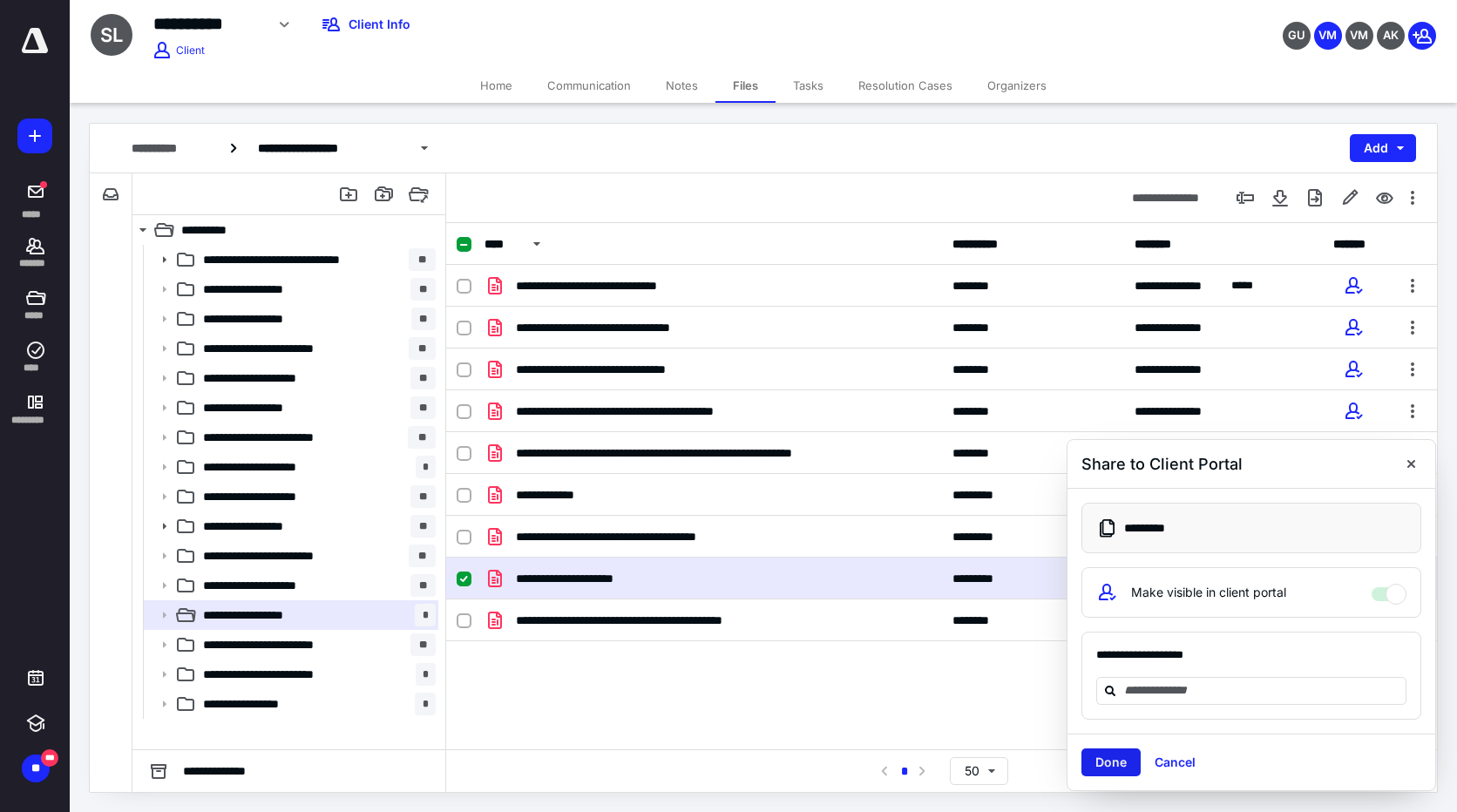 click on "Done" at bounding box center (1111, 762) 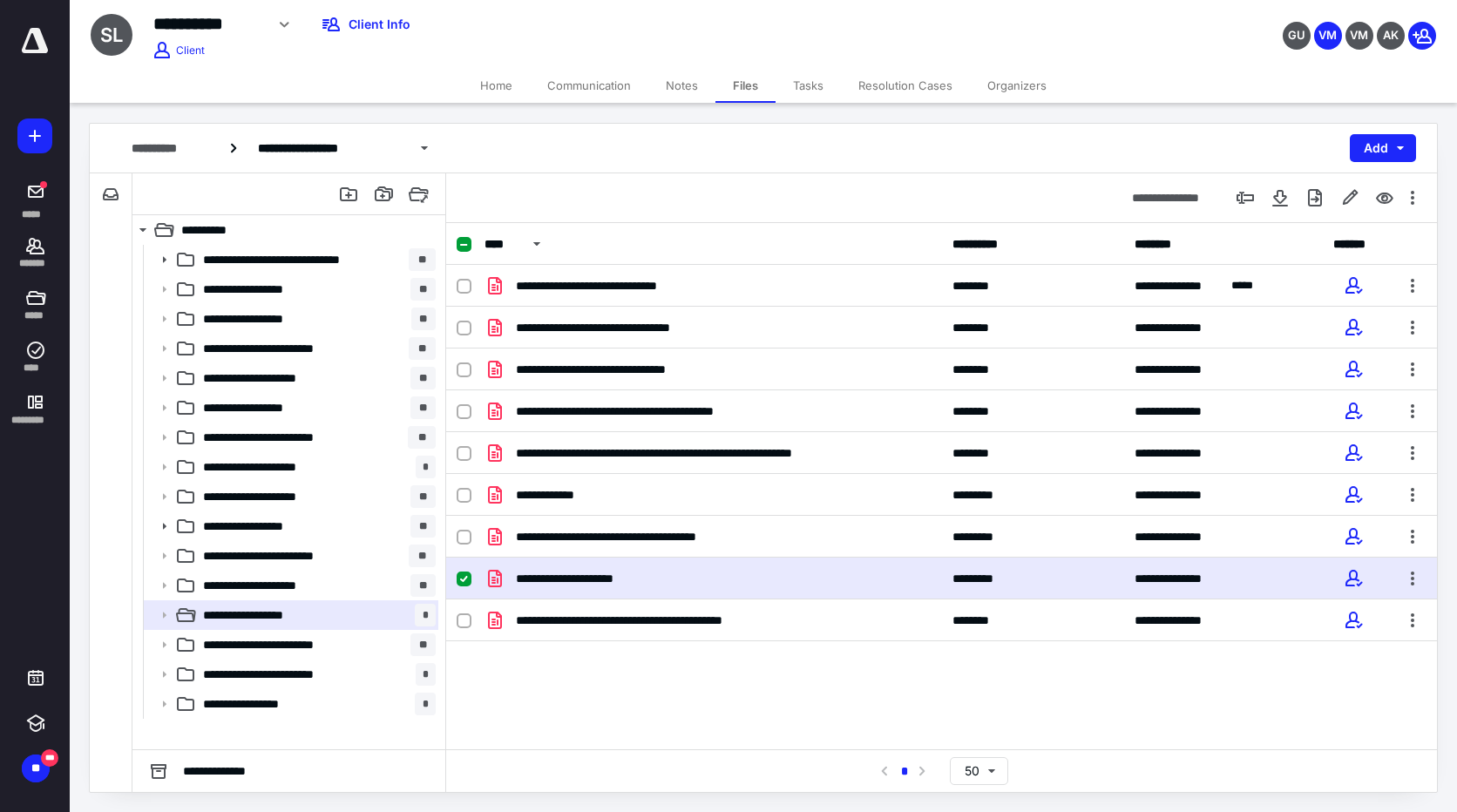 click on "**********" at bounding box center [941, 579] 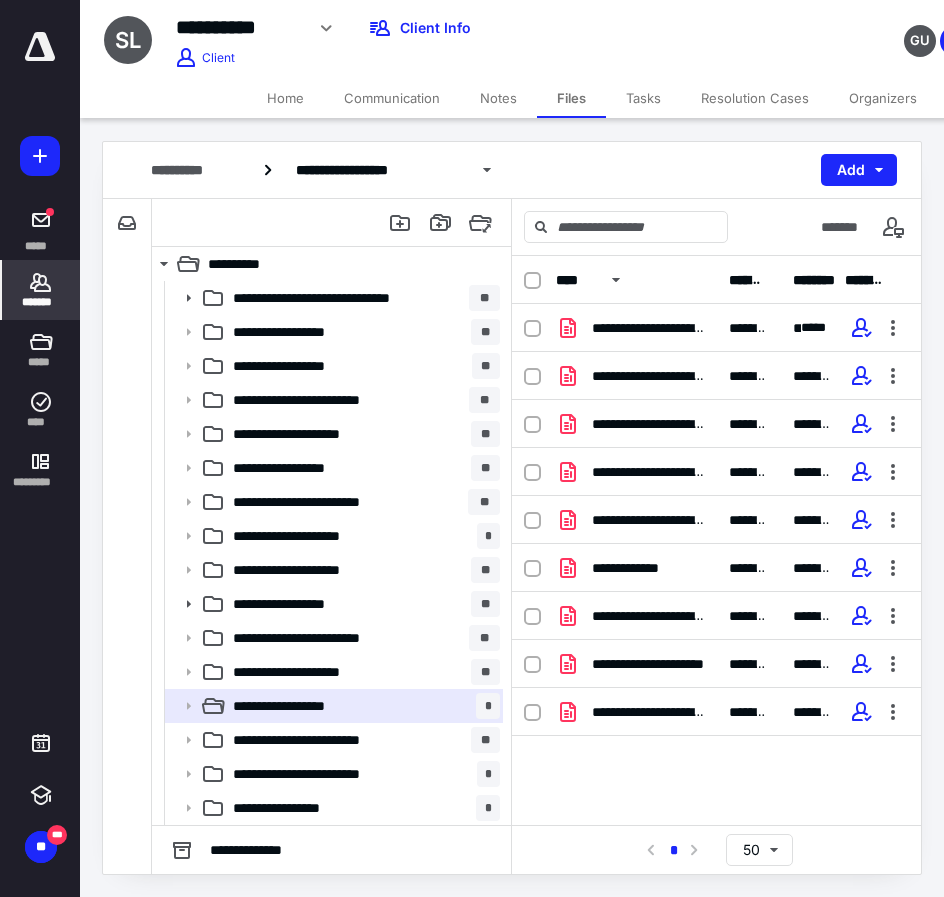 click 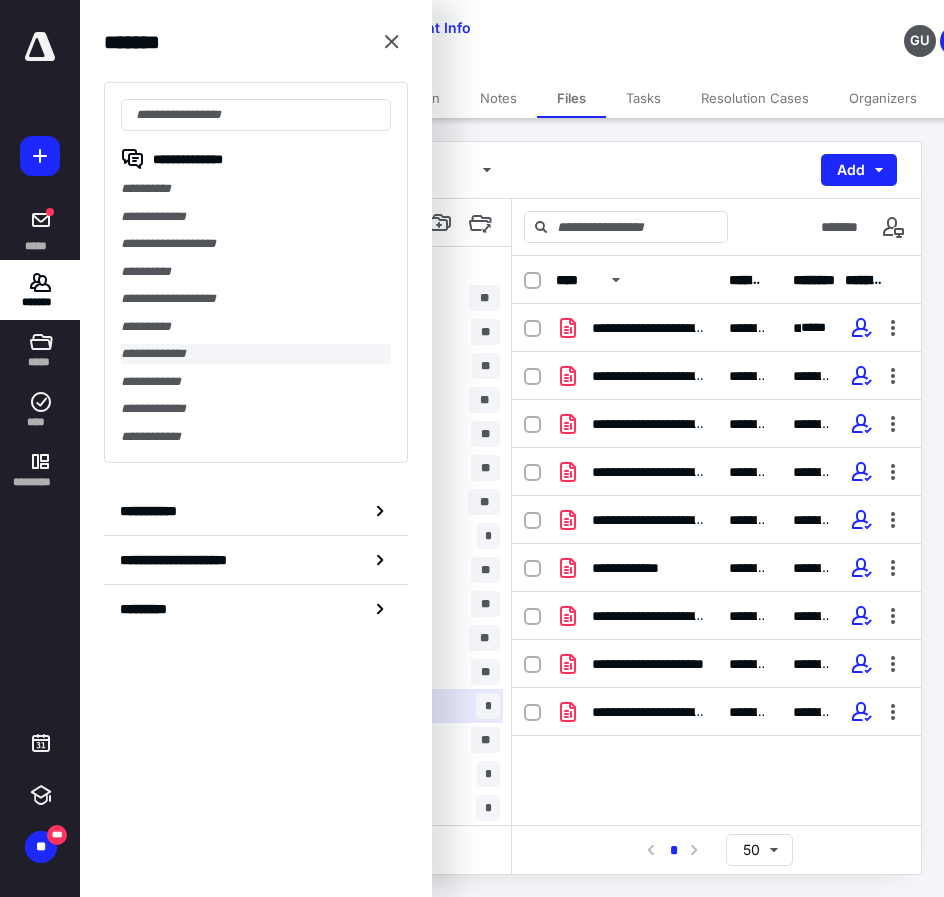 click on "**********" at bounding box center (256, 354) 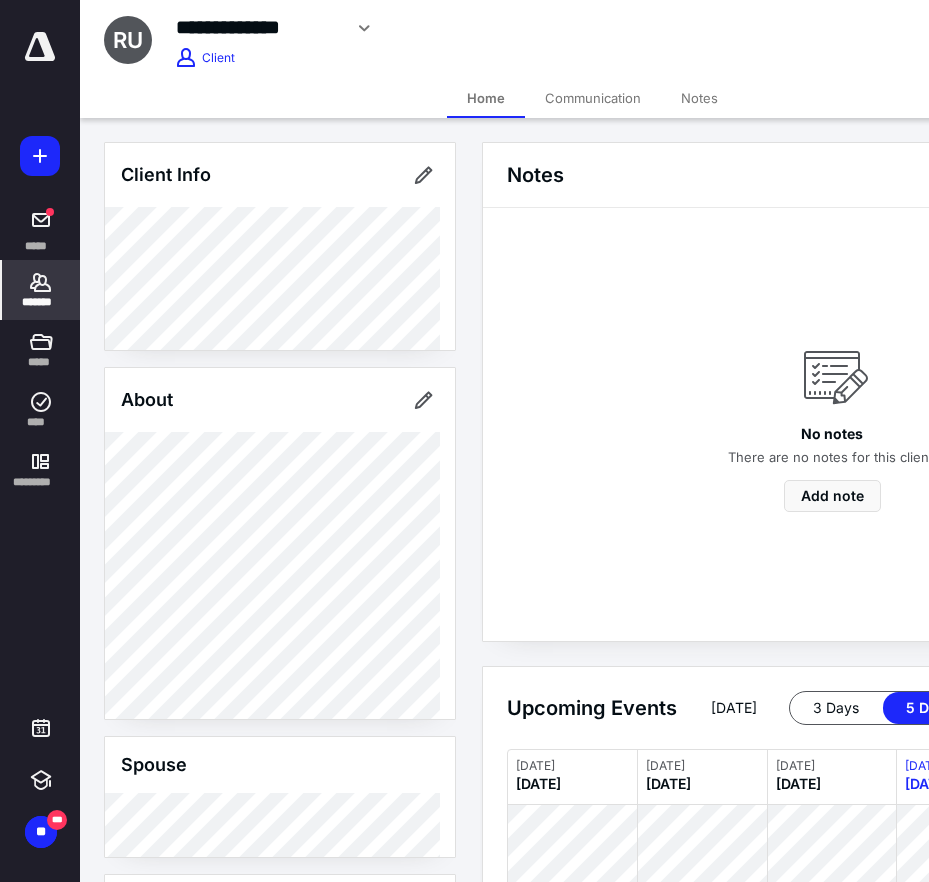 click 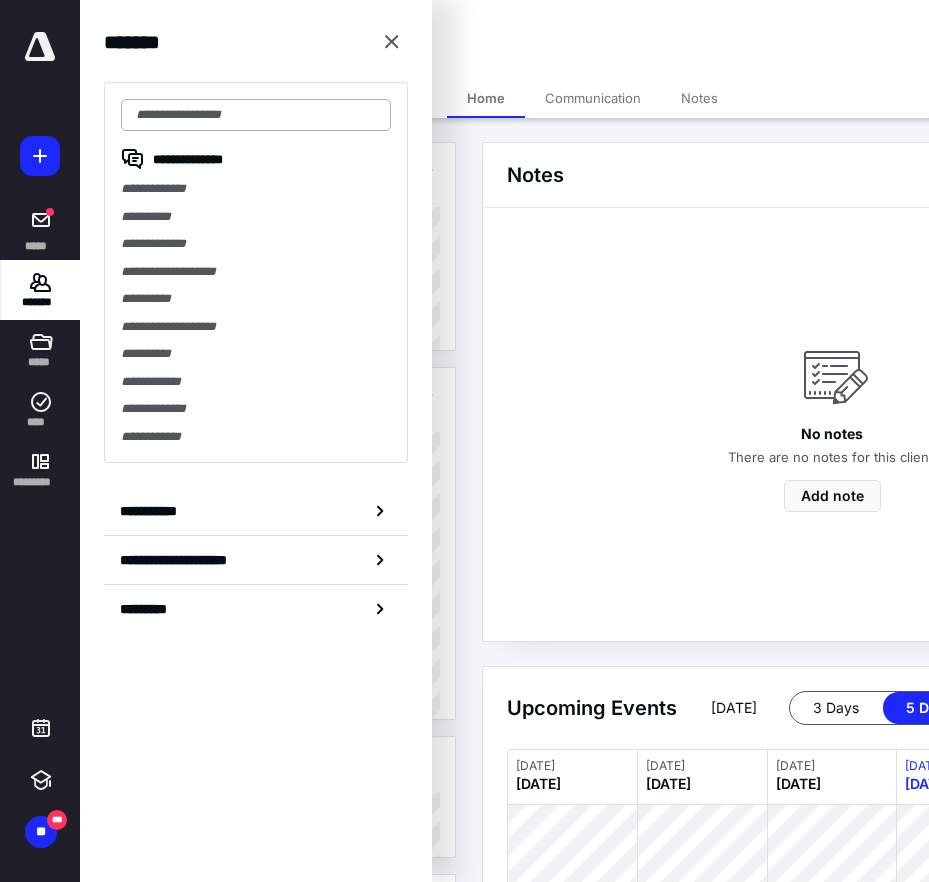 click at bounding box center (256, 115) 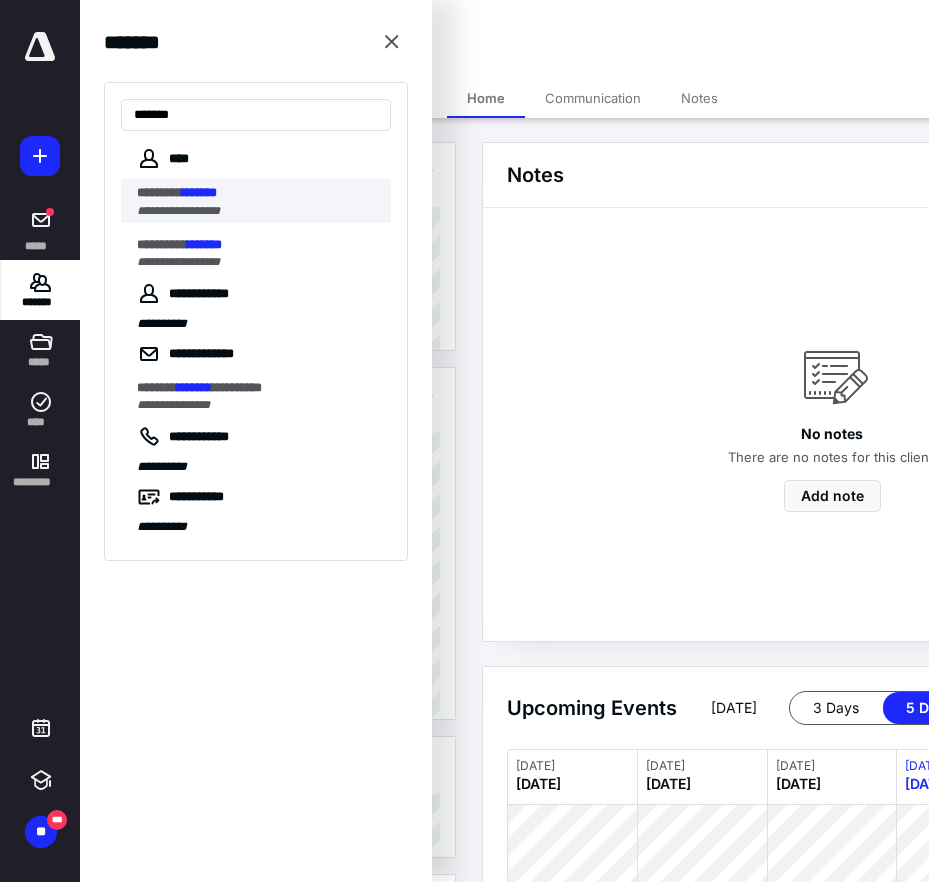 type on "*******" 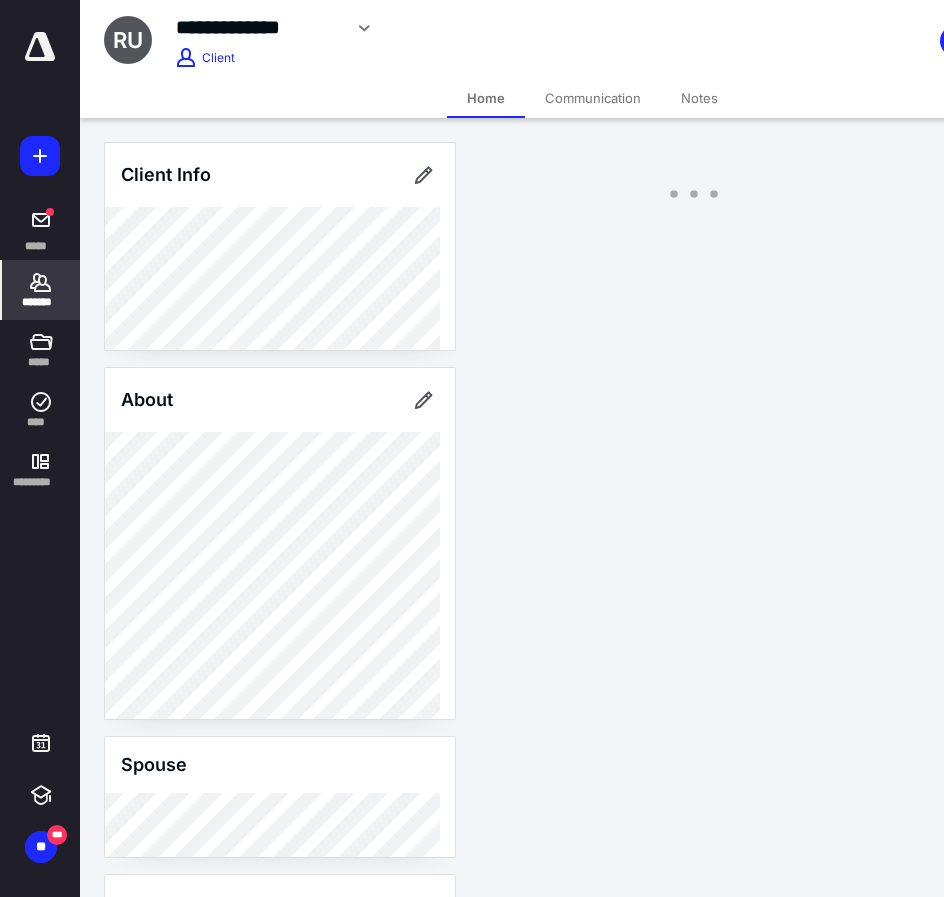 click on "**********" at bounding box center [464, 563] 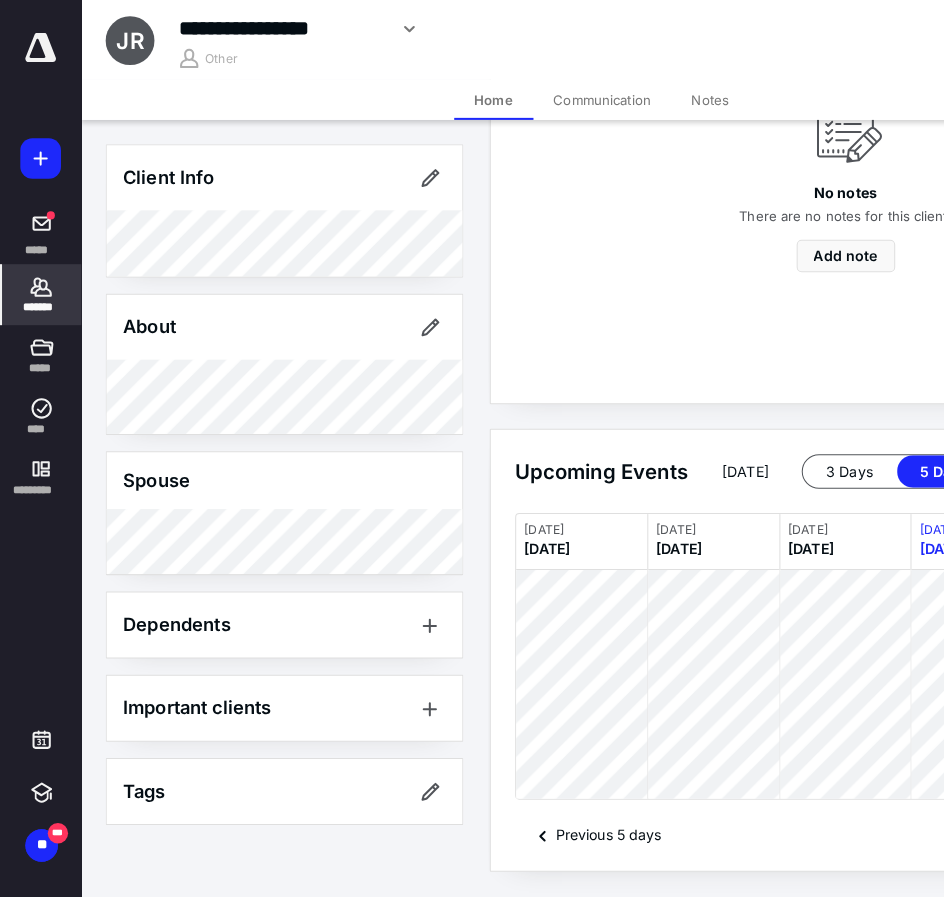 scroll, scrollTop: 0, scrollLeft: 0, axis: both 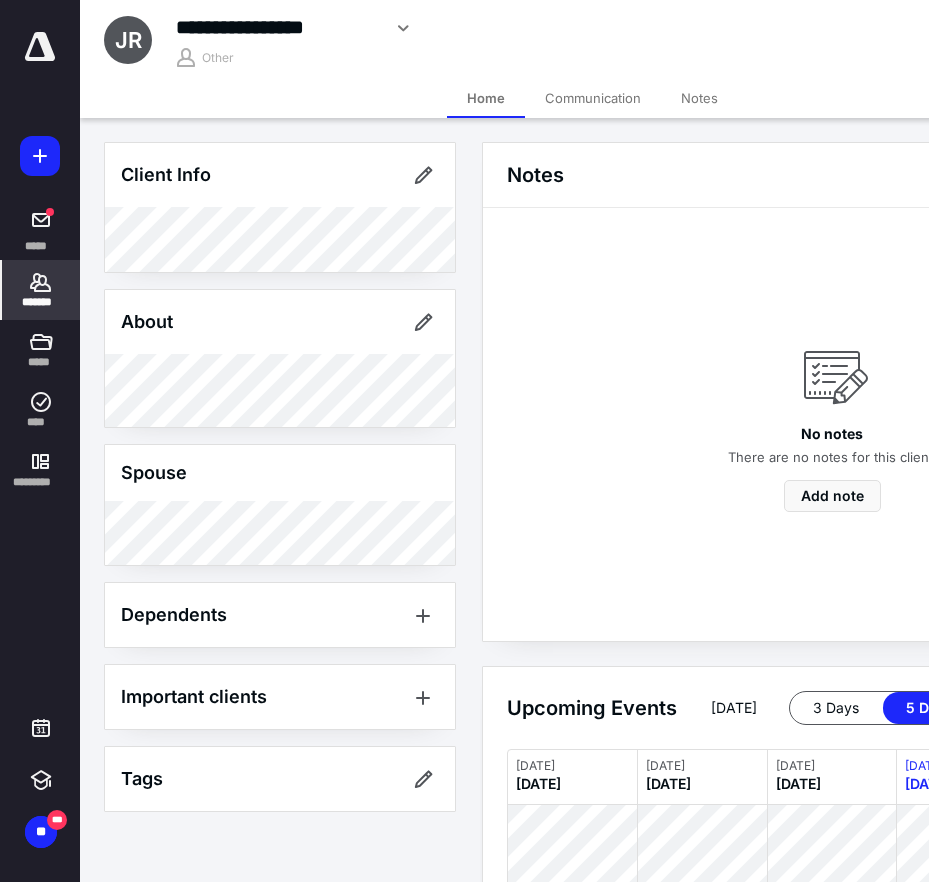click on "**********" at bounding box center [464, 441] 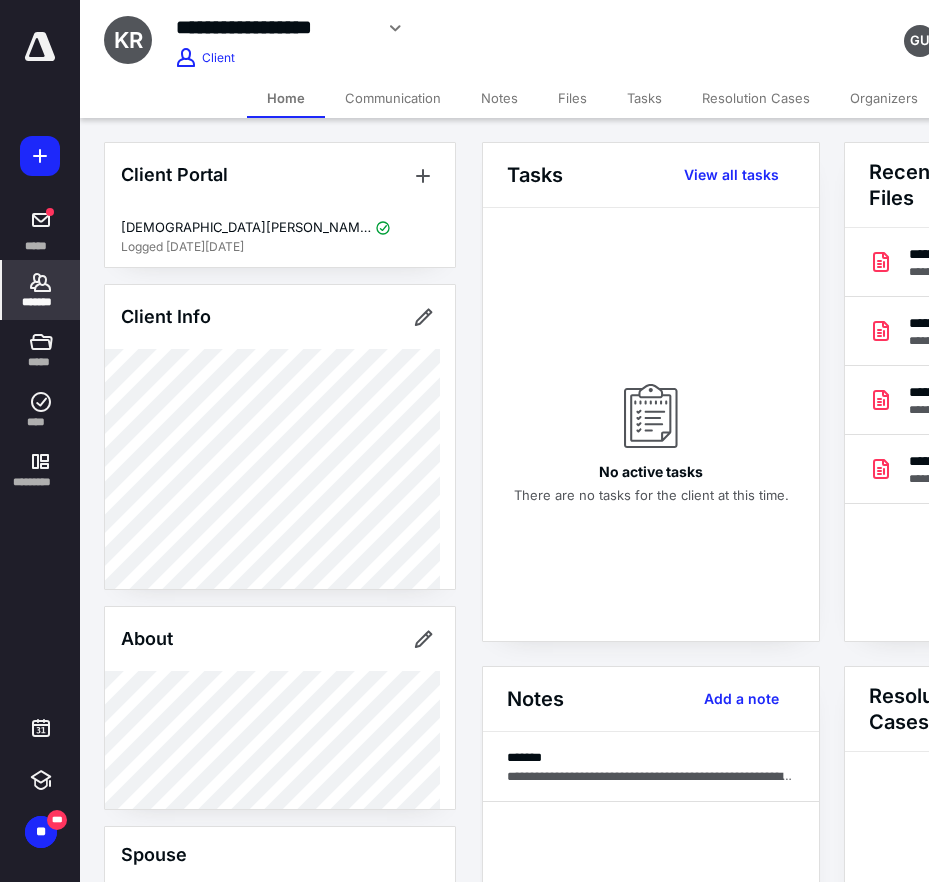 click on "Files" at bounding box center (572, 98) 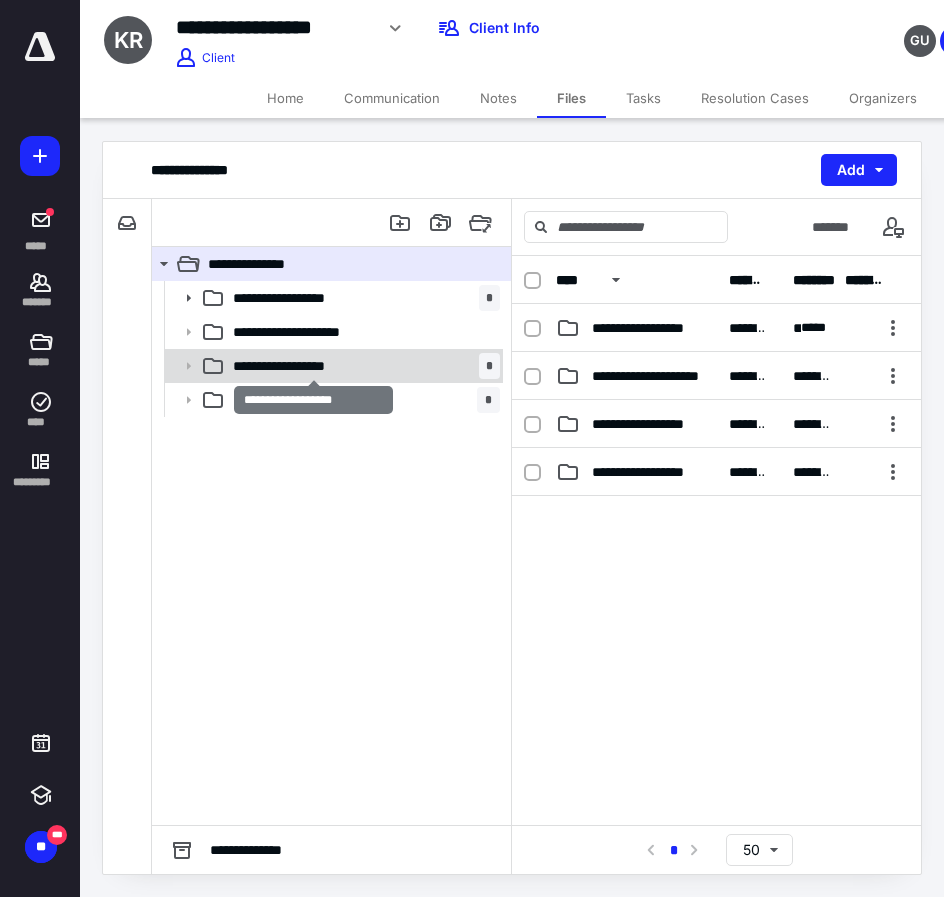 click on "**********" at bounding box center [314, 366] 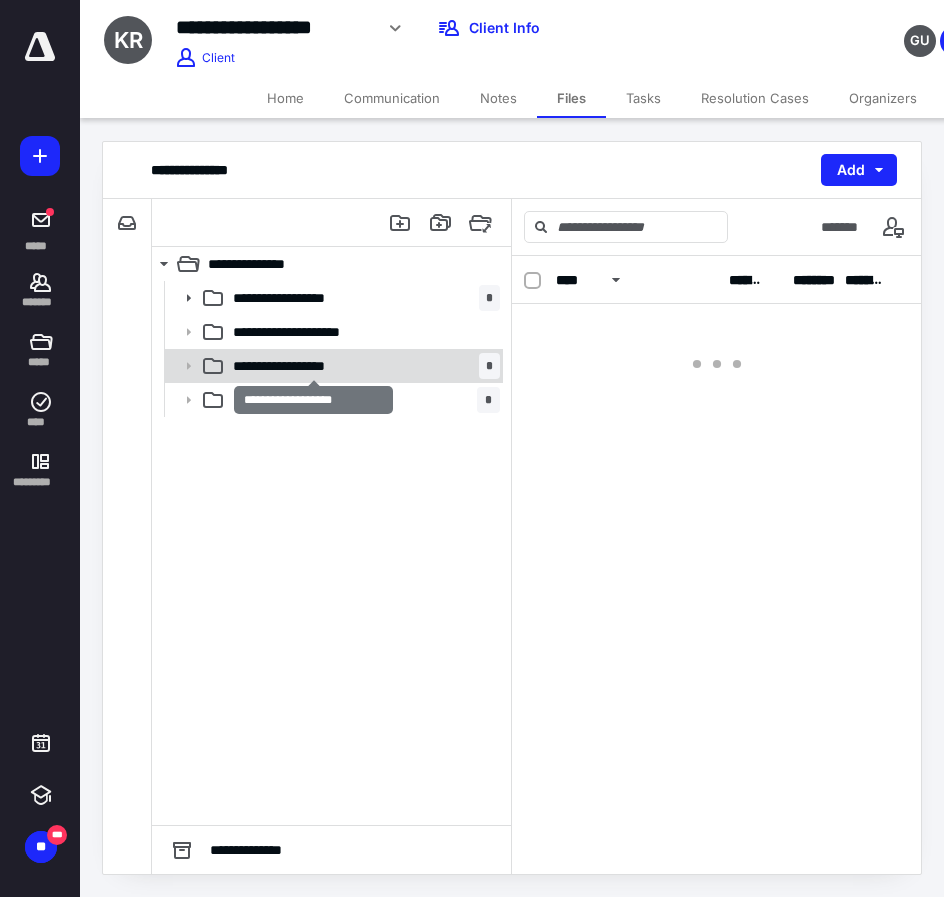 click on "**********" at bounding box center (314, 366) 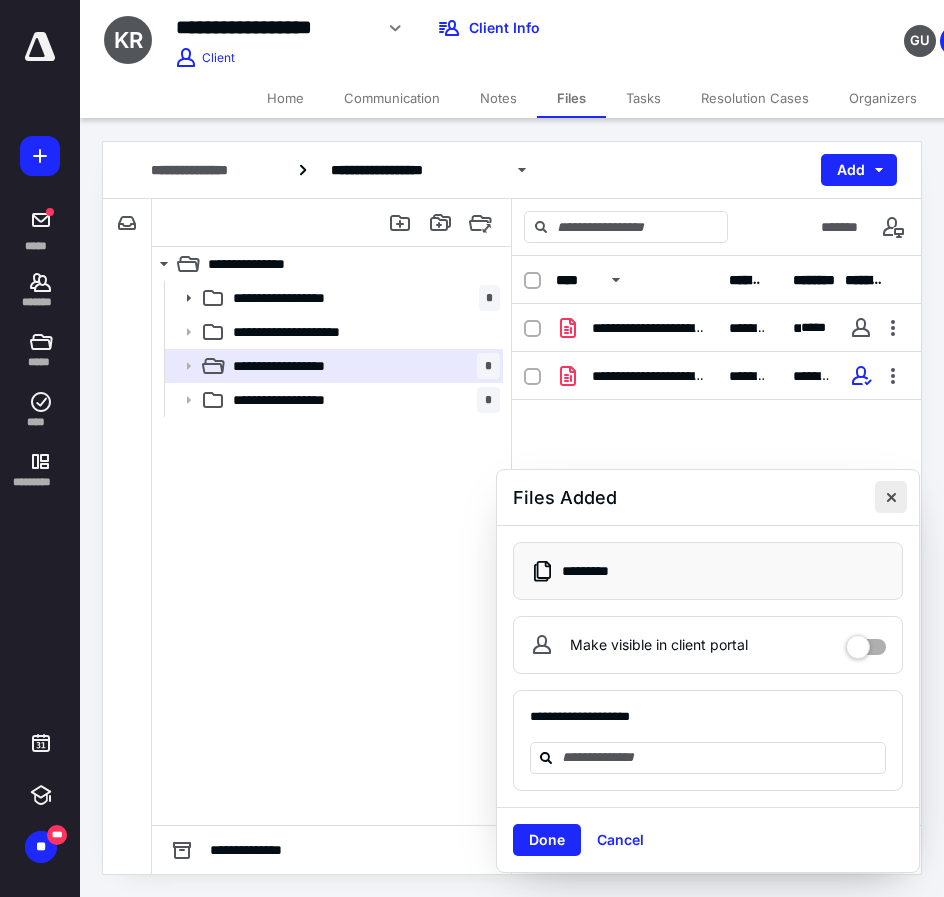 click at bounding box center [891, 497] 